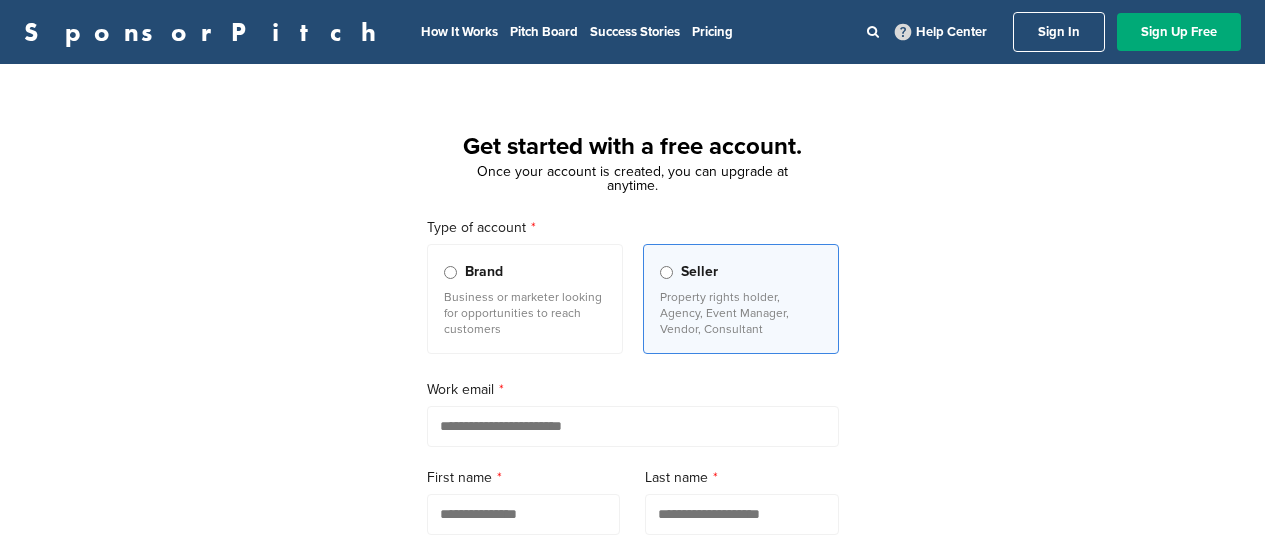 scroll, scrollTop: 0, scrollLeft: 0, axis: both 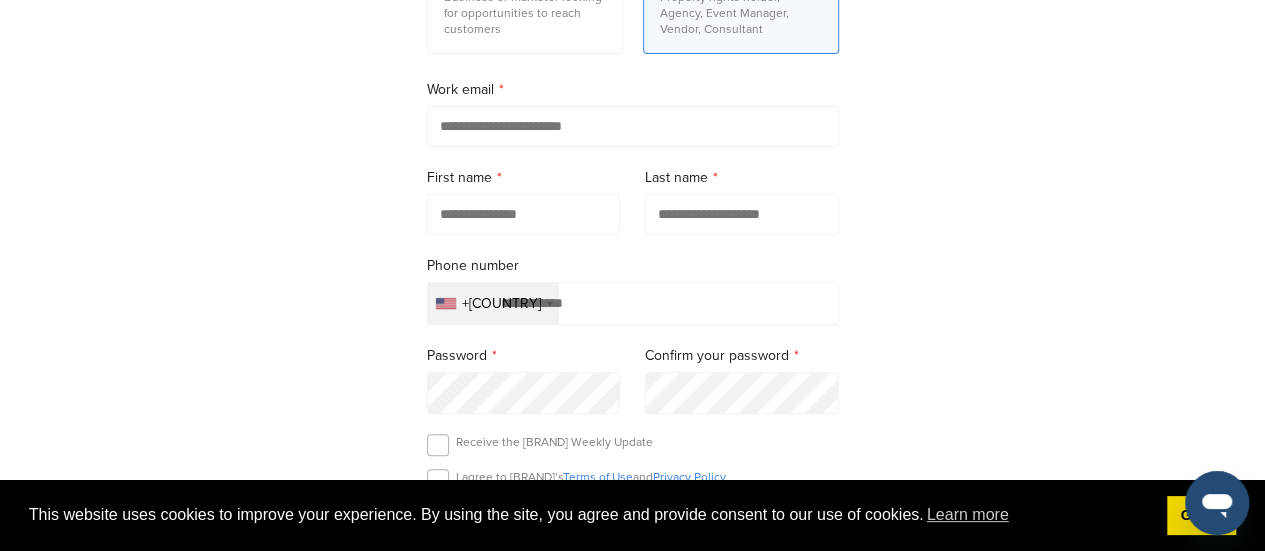 click at bounding box center (633, 126) 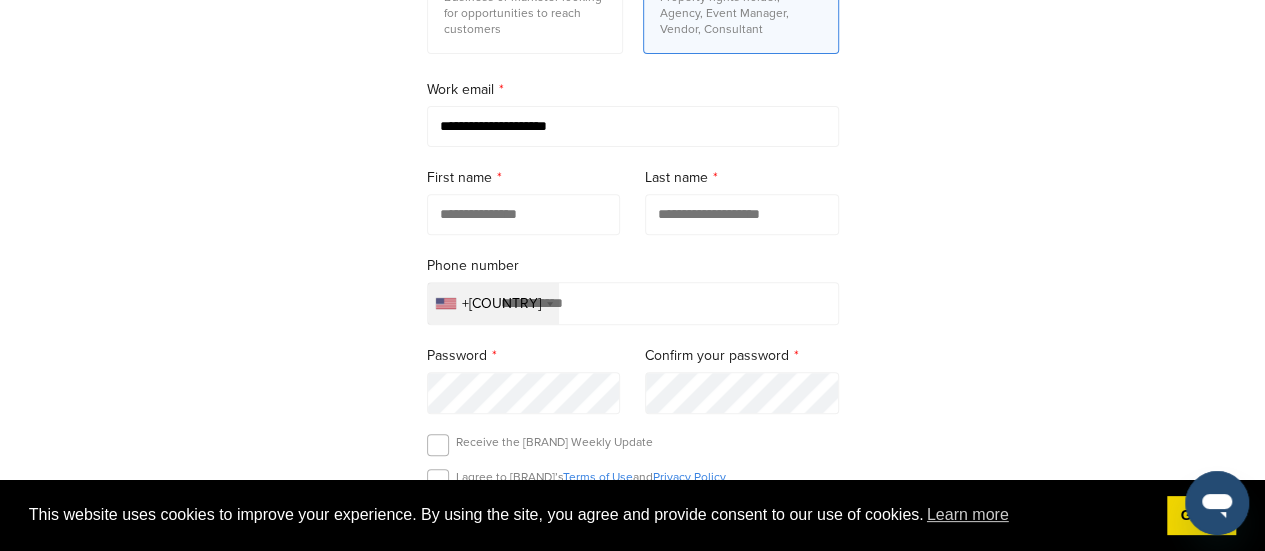type on "*****" 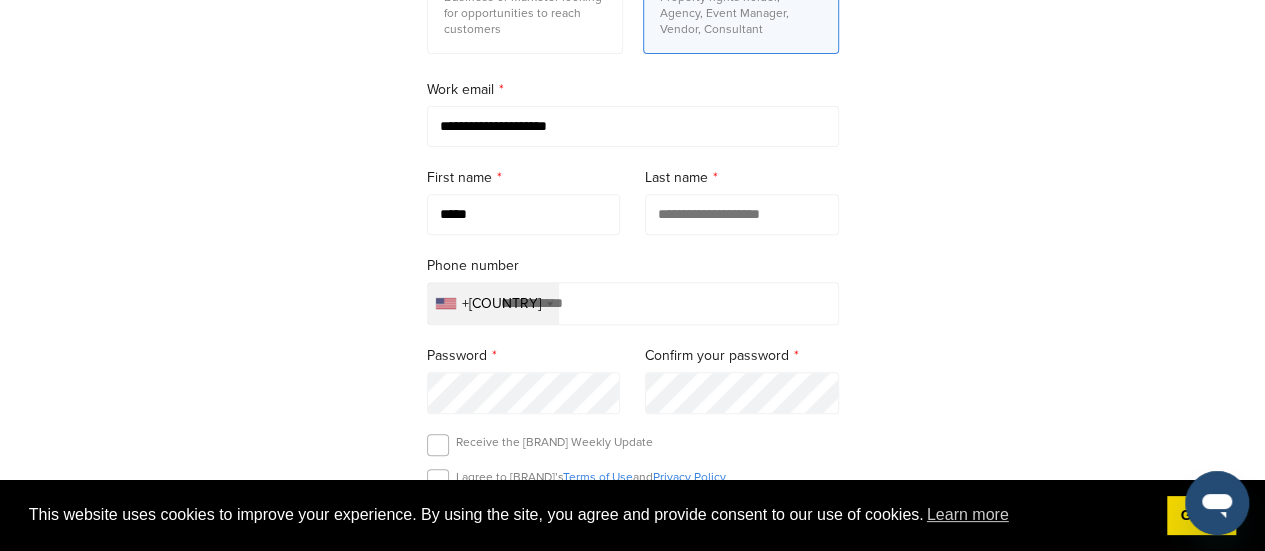 type on "********" 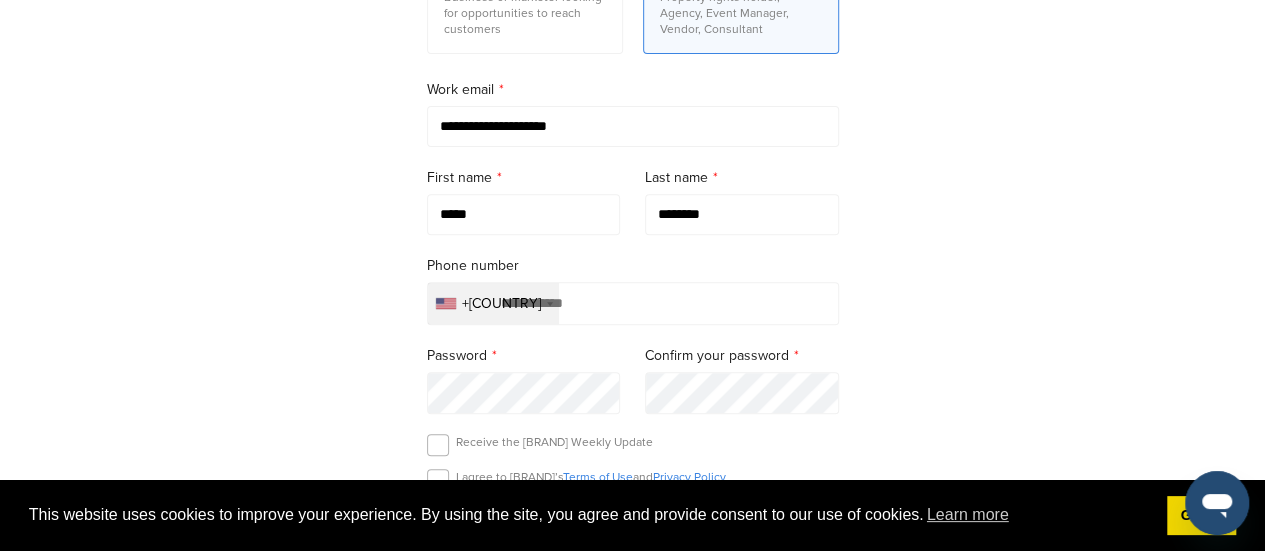 type on "**********" 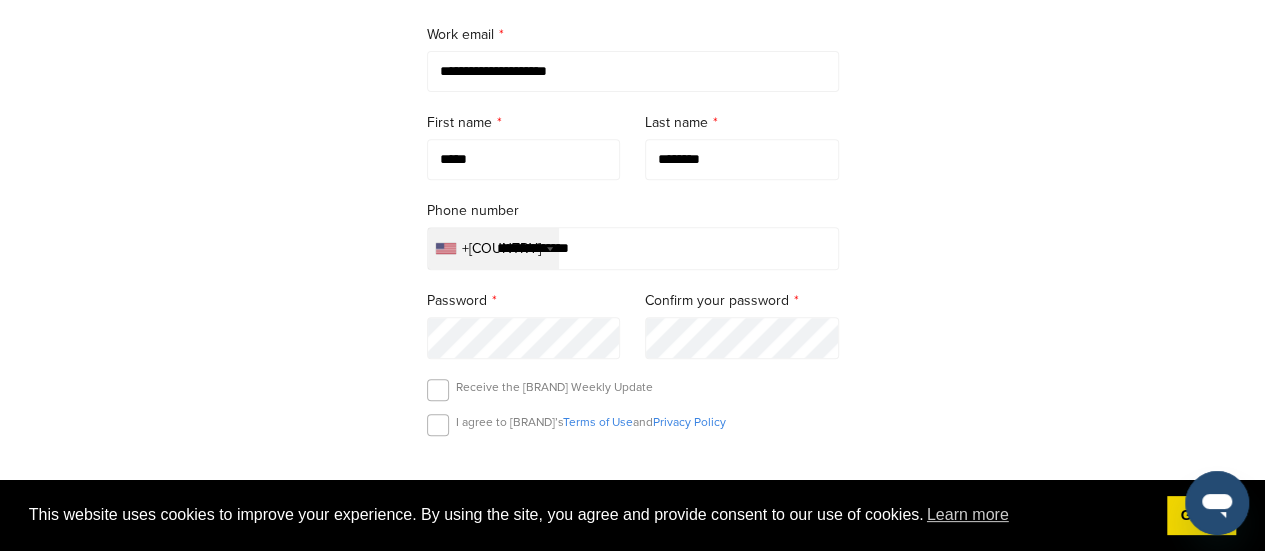 scroll, scrollTop: 400, scrollLeft: 0, axis: vertical 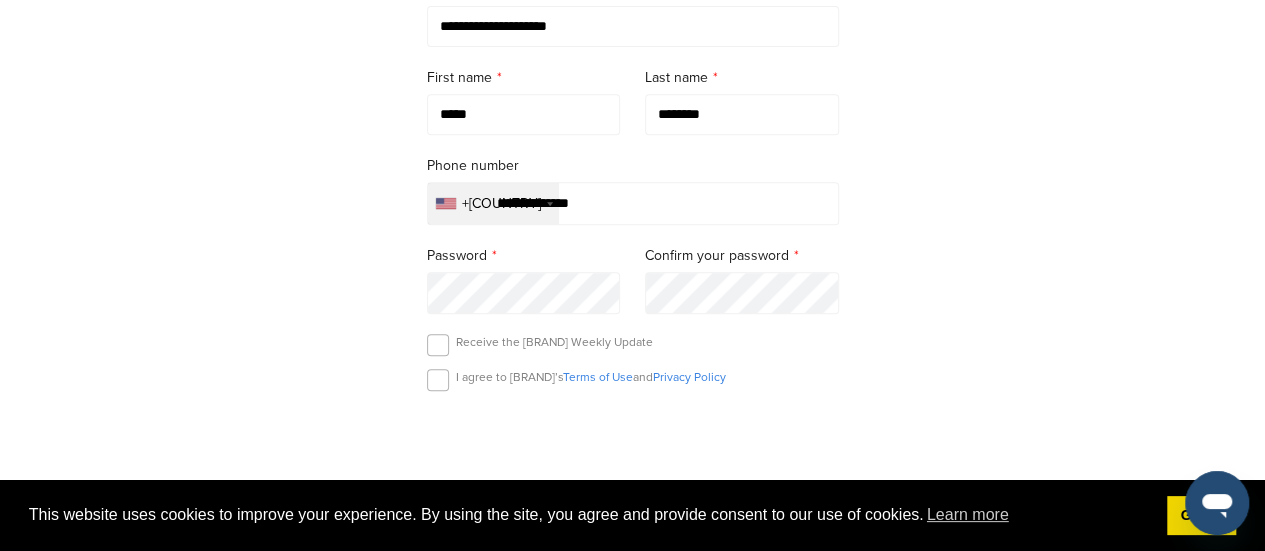 click on "Receive the SponsorPitch Weekly Update" at bounding box center [633, 349] 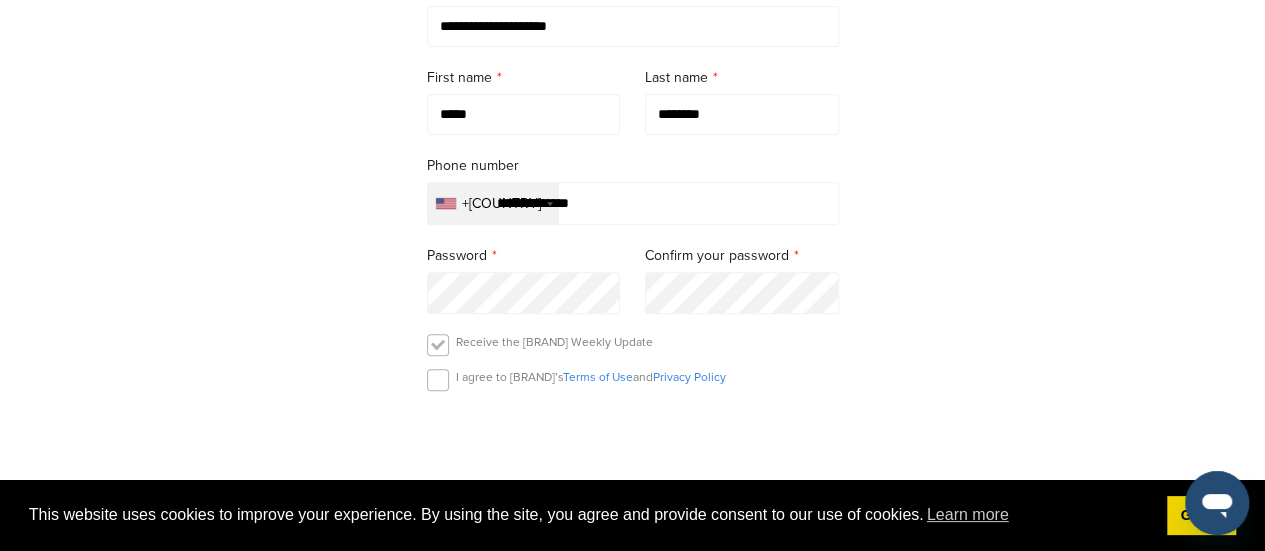 click at bounding box center (438, 345) 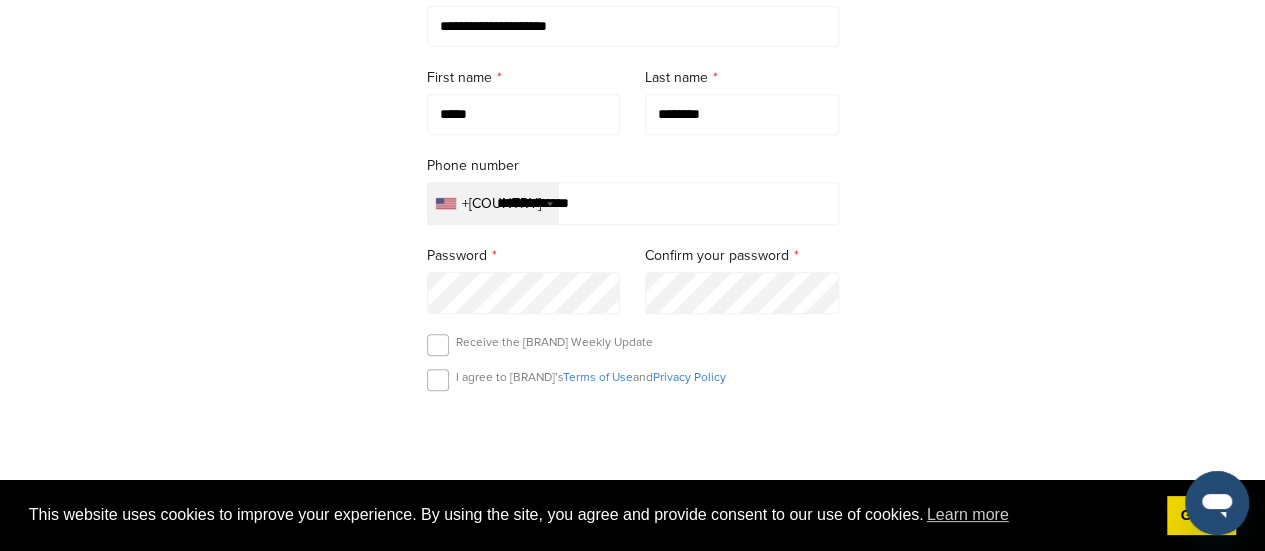 click on "I agree to SponsorPitch’s  Terms of Use  and  Privacy Policy" at bounding box center (633, 384) 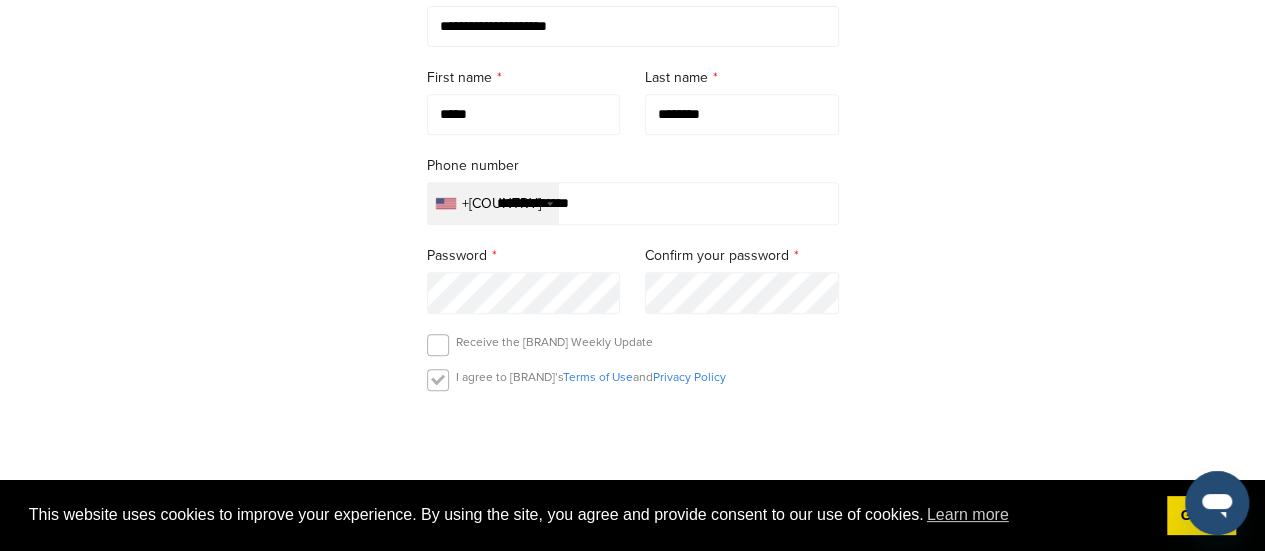 click at bounding box center (438, 380) 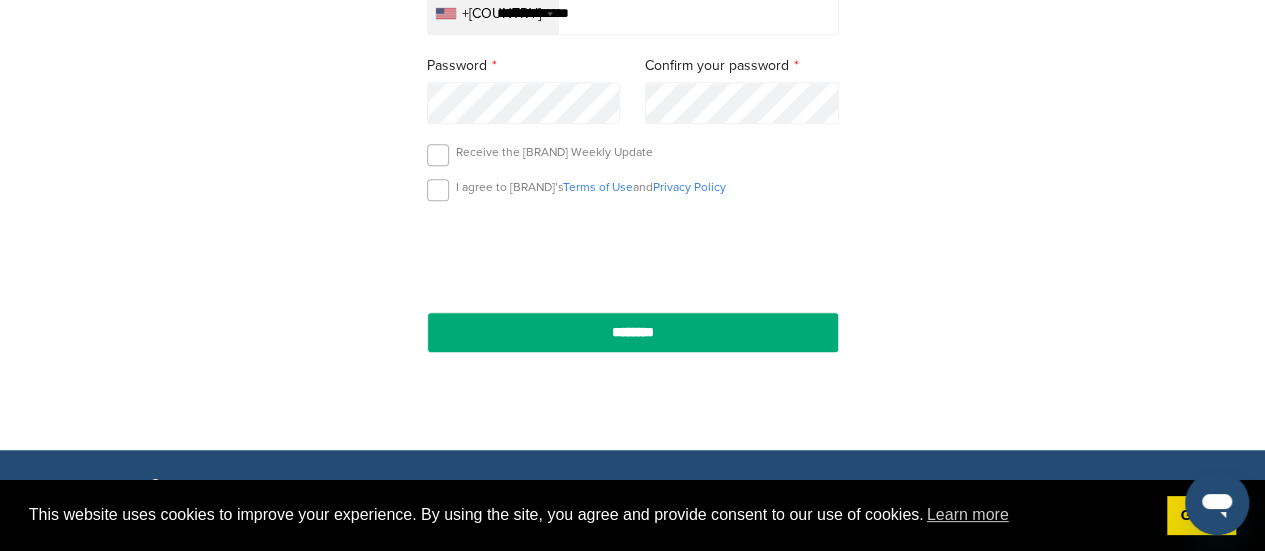scroll, scrollTop: 700, scrollLeft: 0, axis: vertical 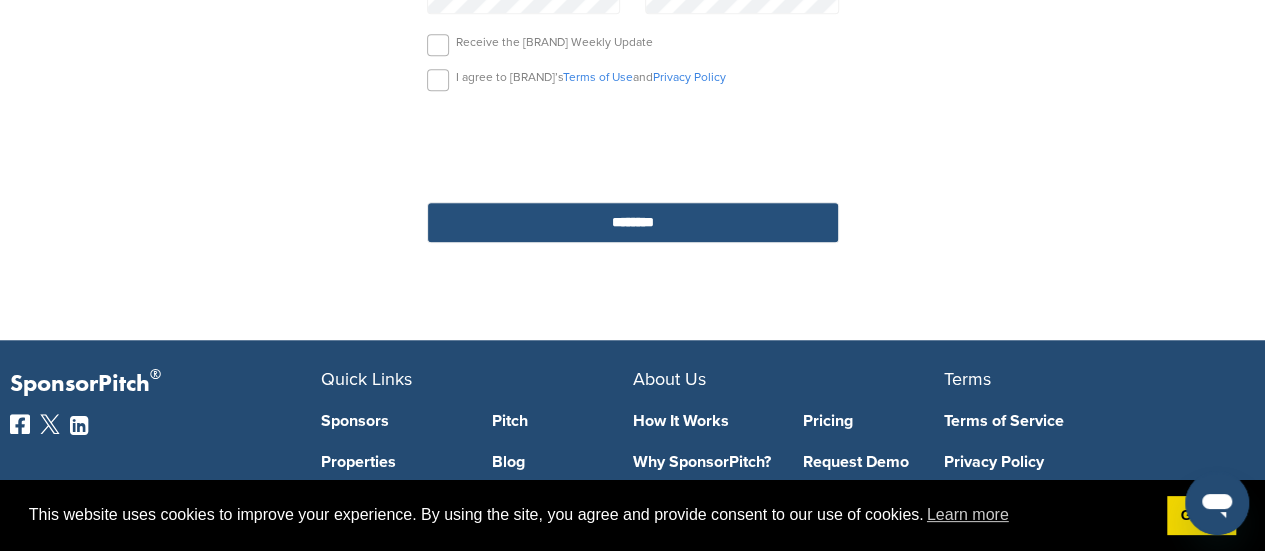 click on "********" at bounding box center [633, 222] 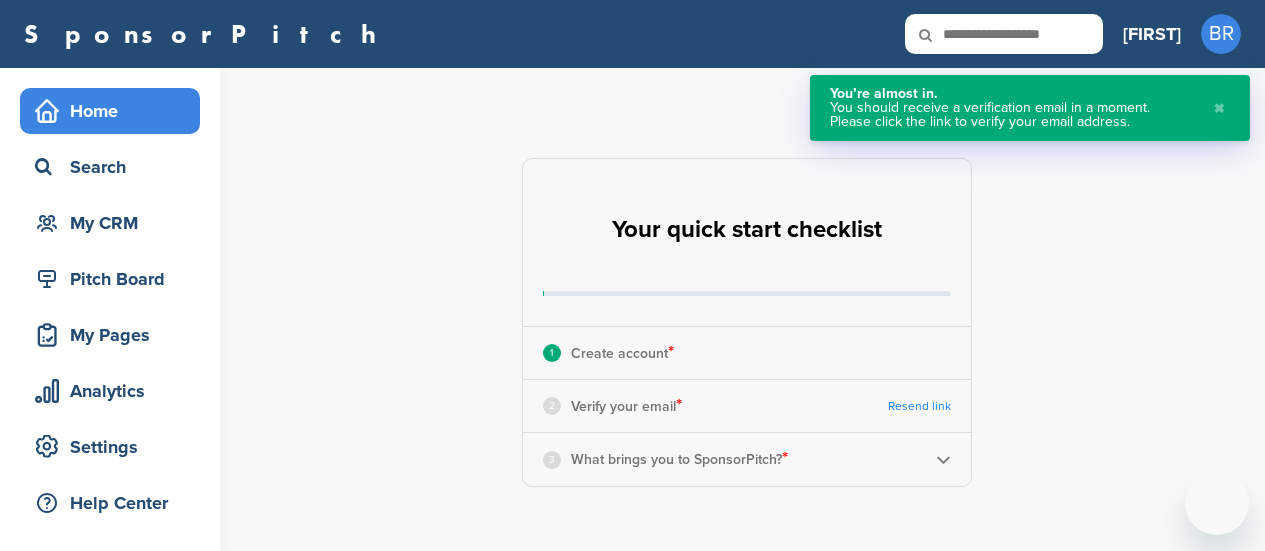 scroll, scrollTop: 0, scrollLeft: 0, axis: both 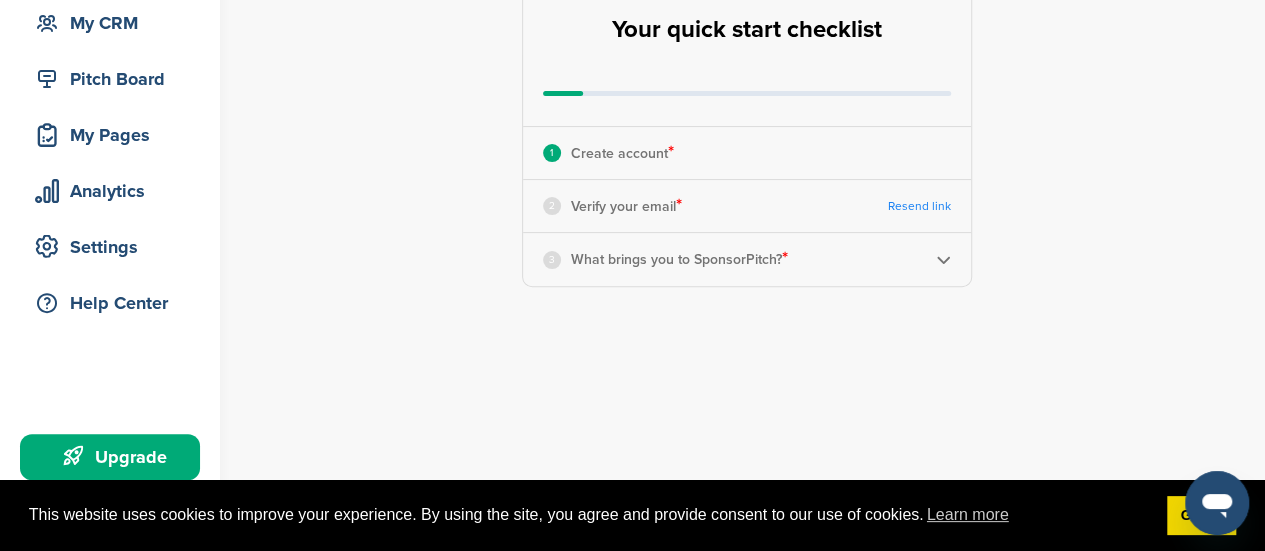 click on "3
What brings you to SponsorPitch?
*" at bounding box center [747, 259] 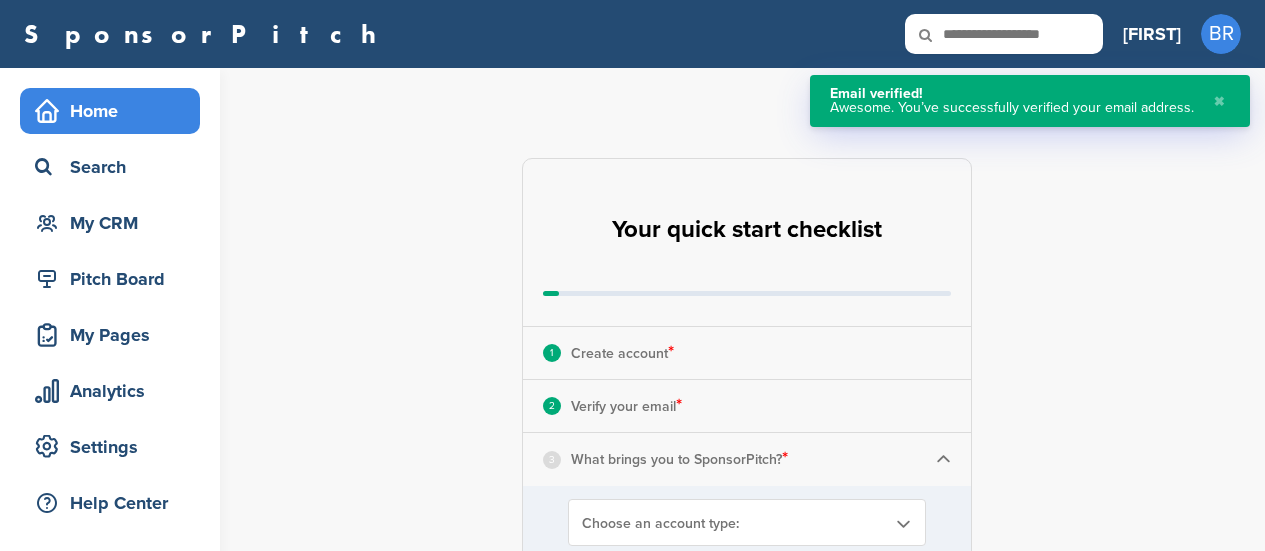 scroll, scrollTop: 0, scrollLeft: 0, axis: both 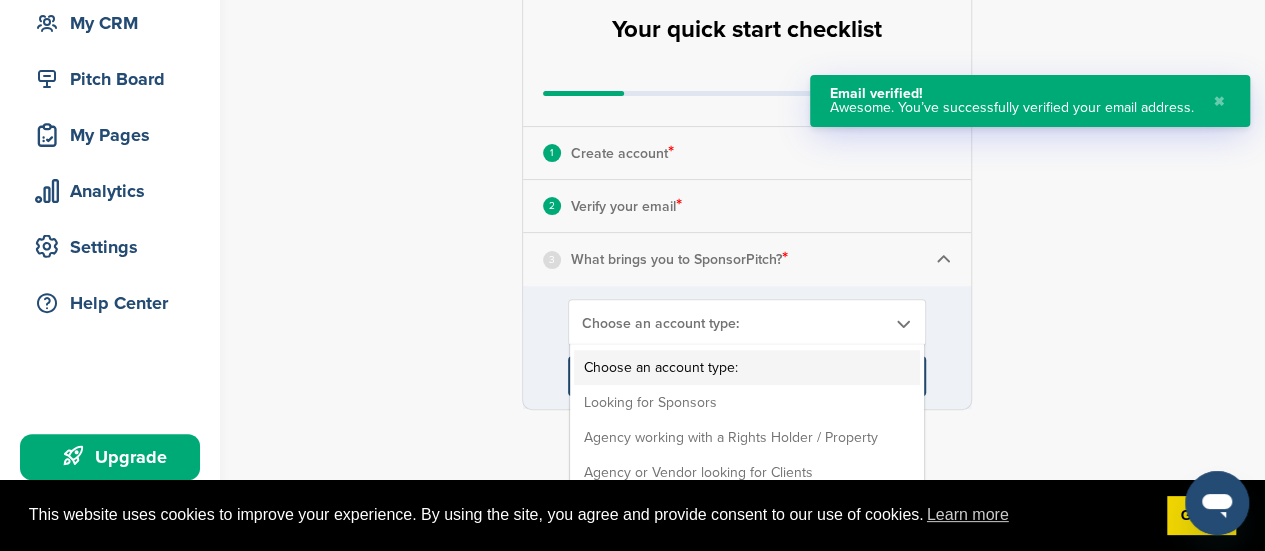 click on "Choose an account type:" at bounding box center [734, 323] 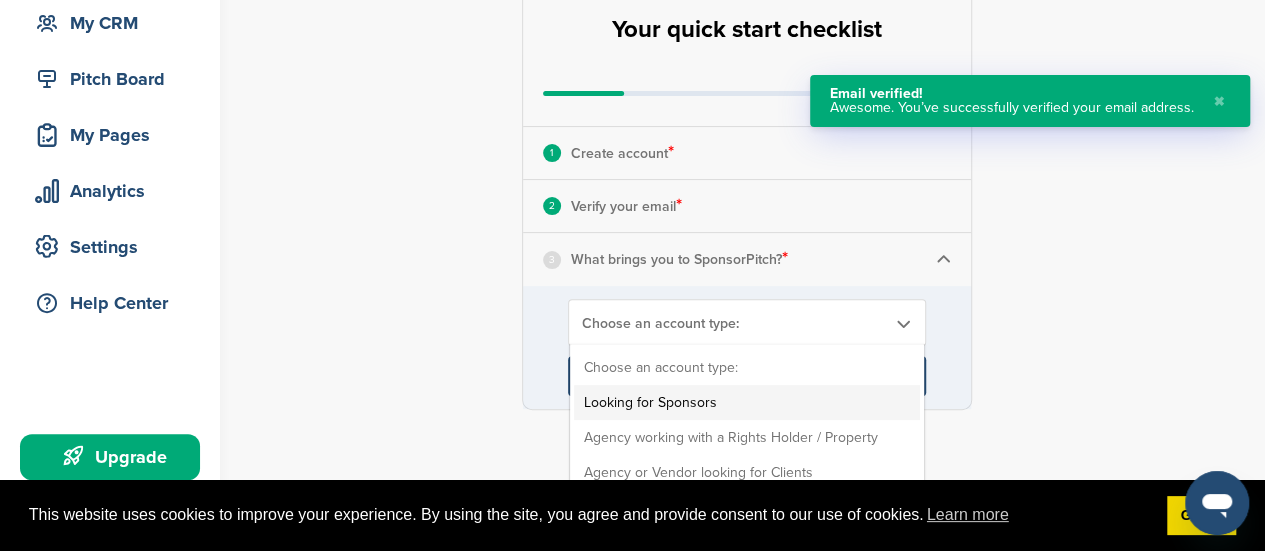 click on "Looking for Sponsors" at bounding box center [747, 402] 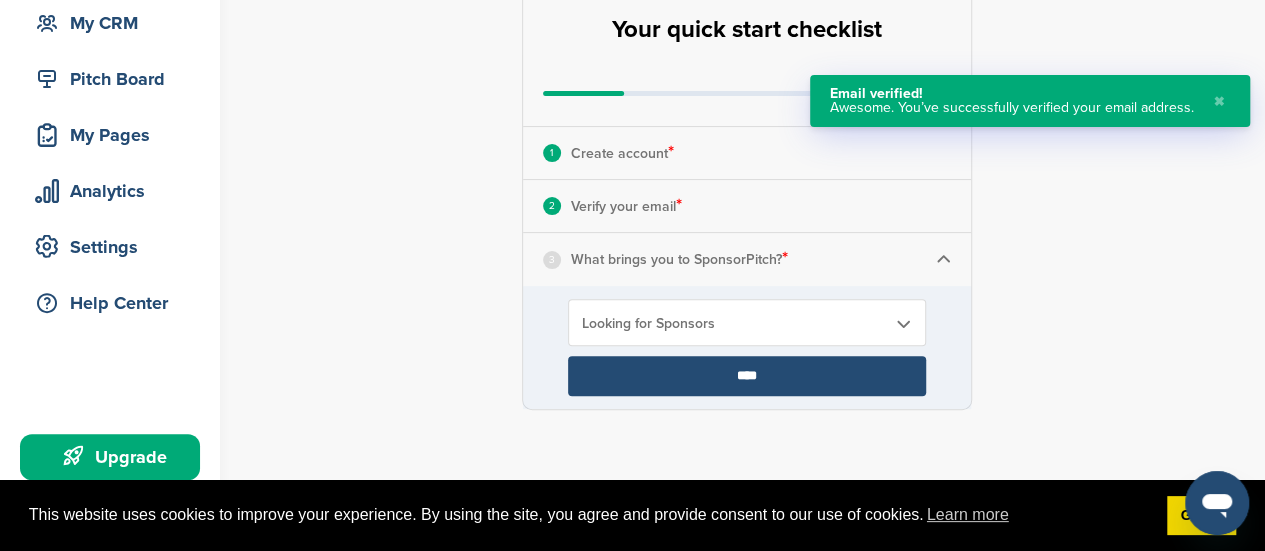 click on "****" at bounding box center [747, 376] 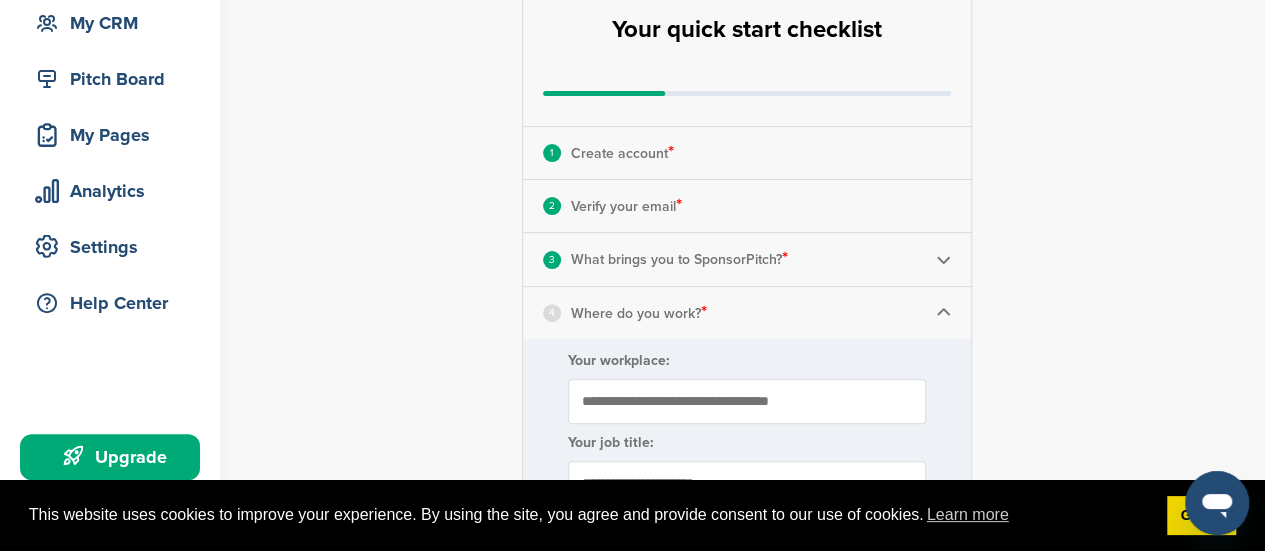 scroll, scrollTop: 300, scrollLeft: 0, axis: vertical 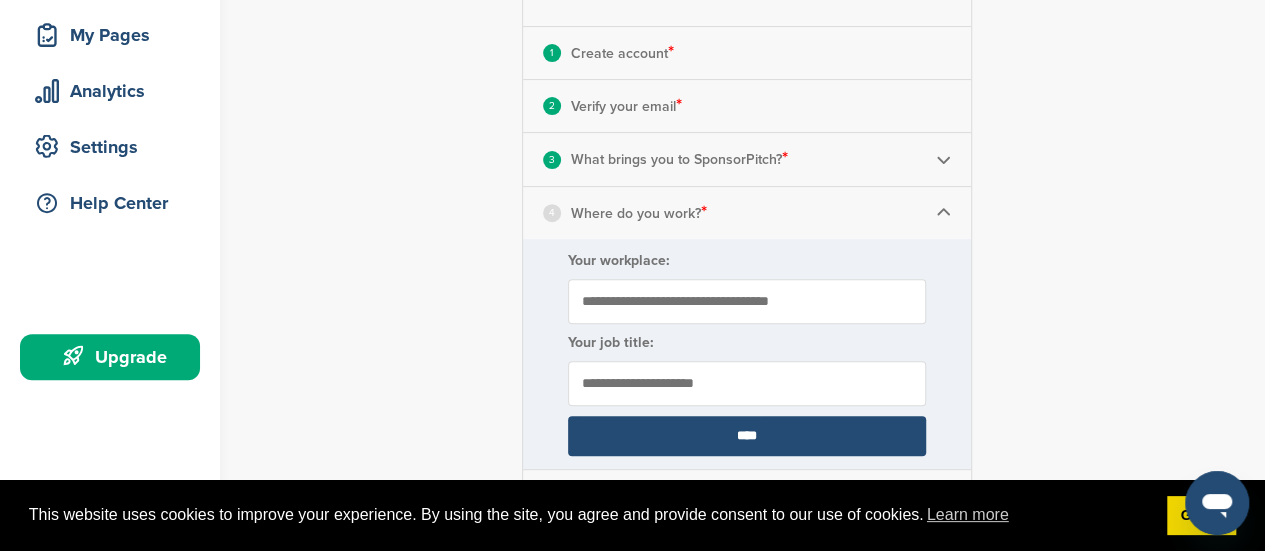 click on "Your workplace:" at bounding box center (747, 301) 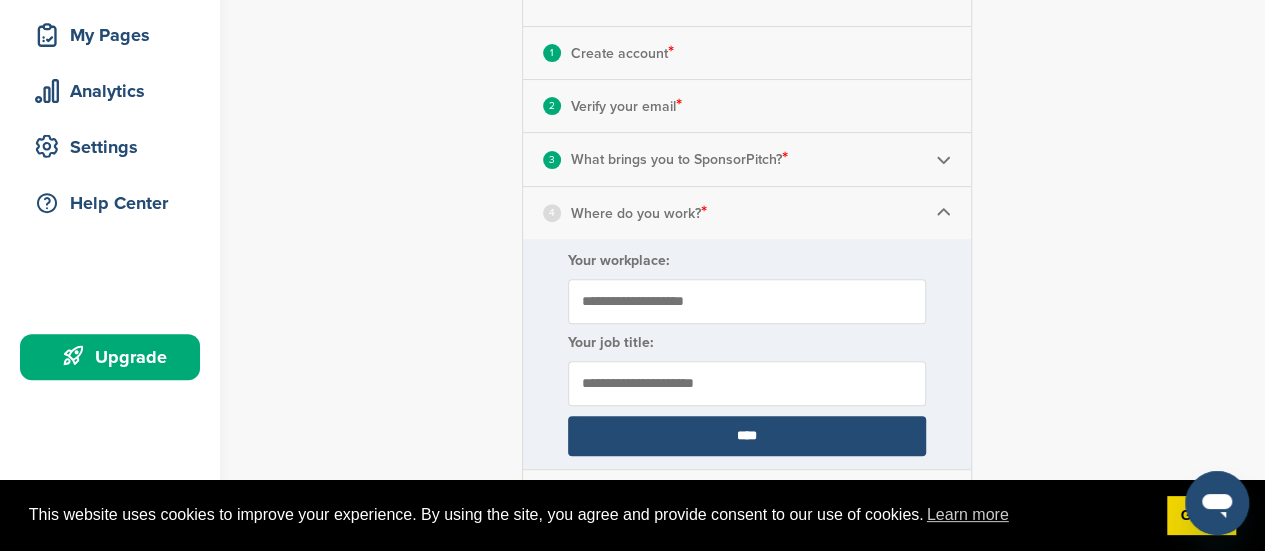 type on "**********" 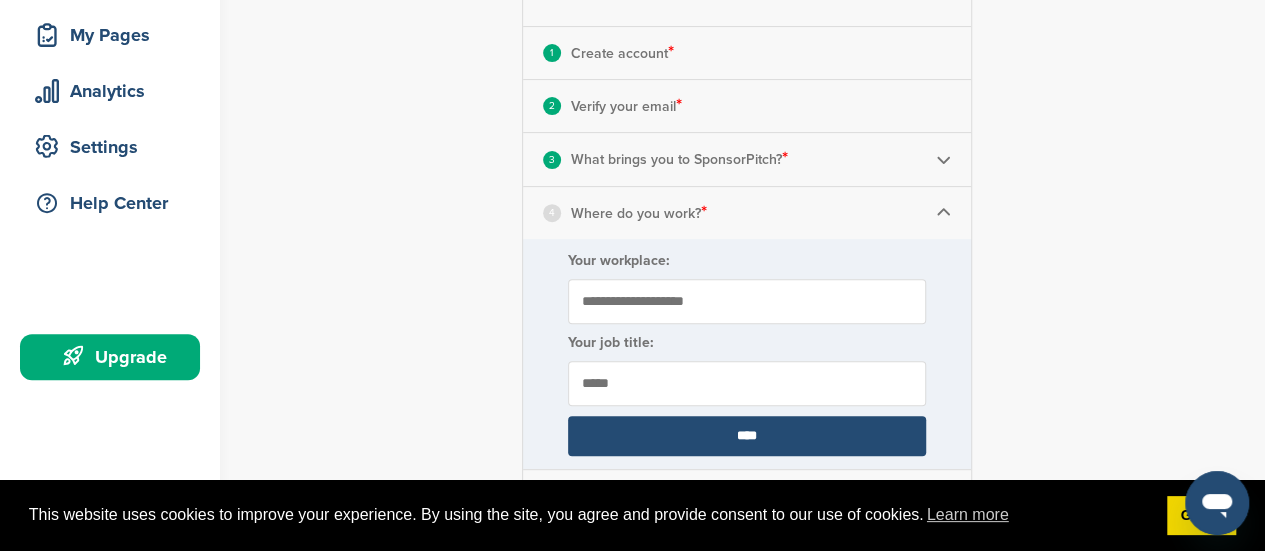 type on "*****" 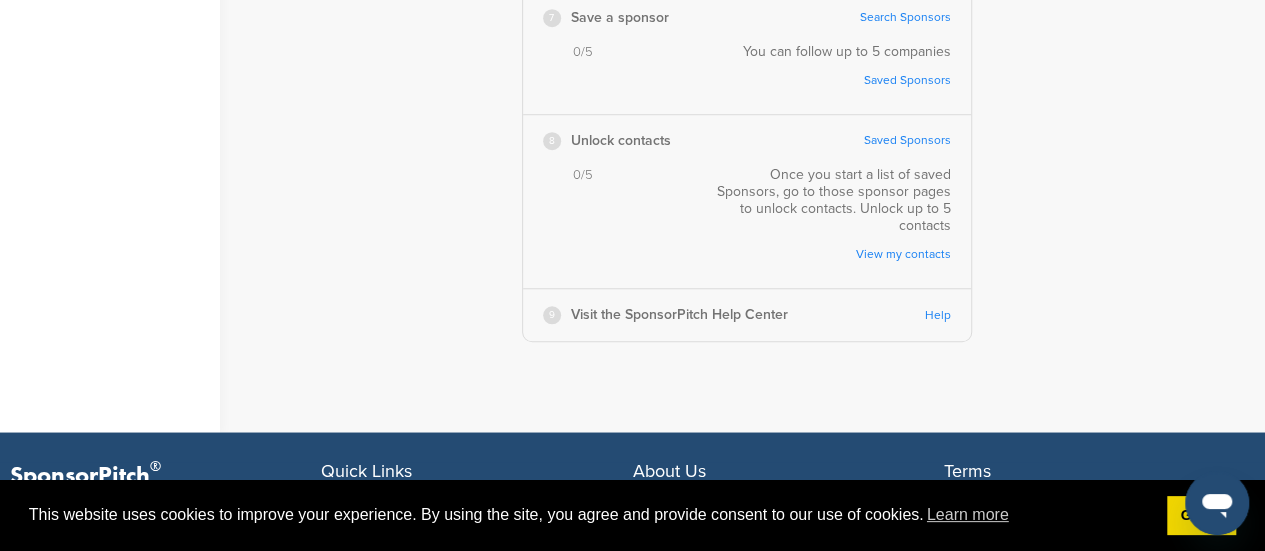 scroll, scrollTop: 400, scrollLeft: 0, axis: vertical 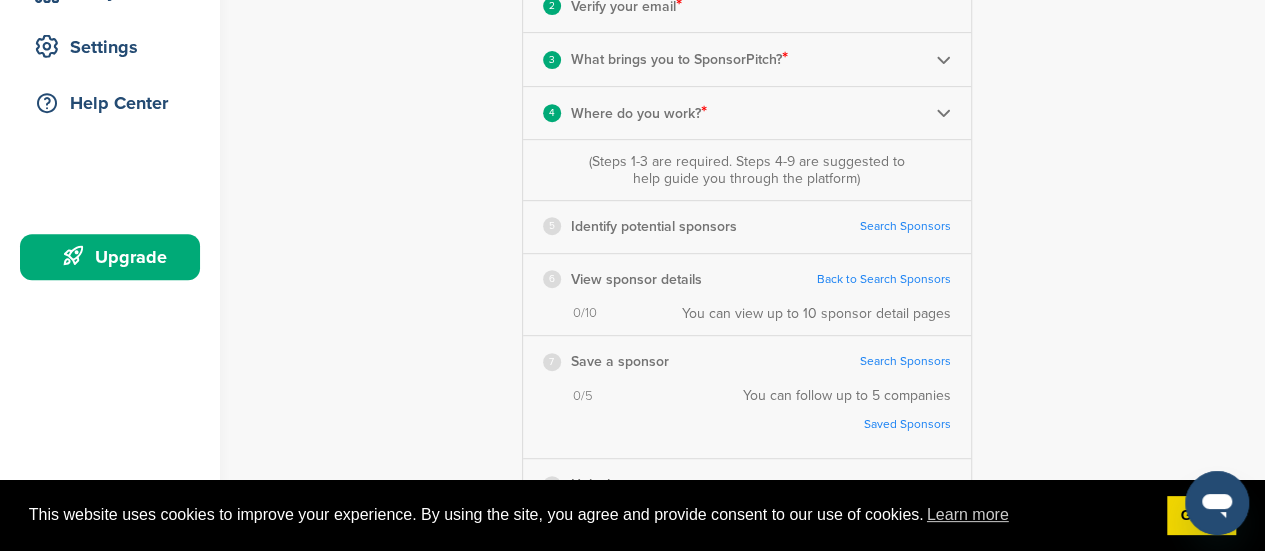 click on "Search Sponsors" at bounding box center (905, 226) 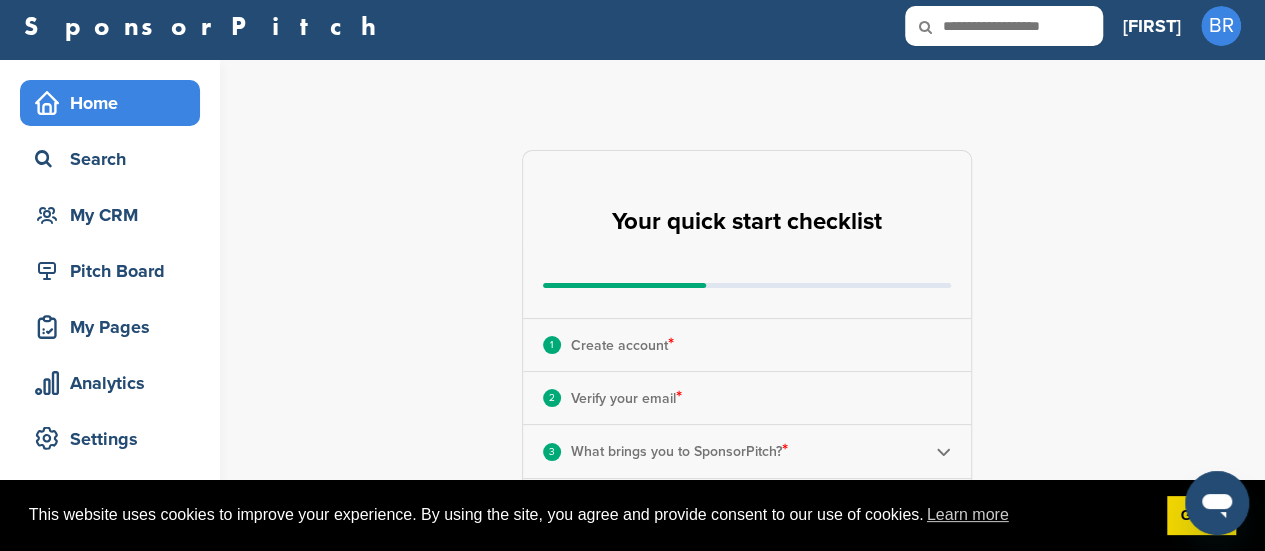 scroll, scrollTop: 0, scrollLeft: 0, axis: both 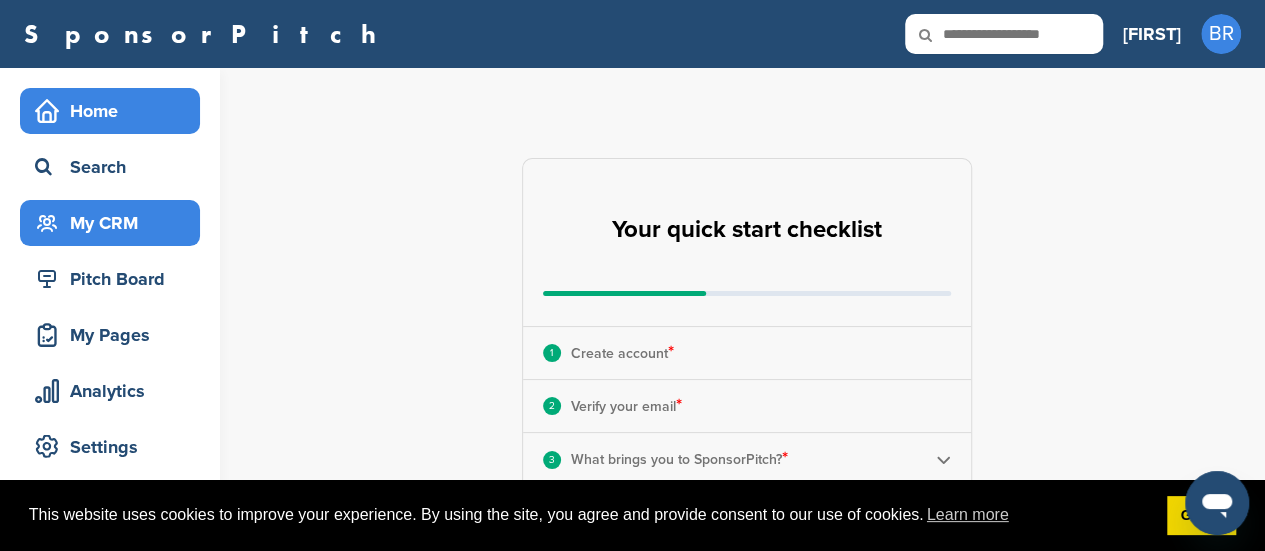 click on "My CRM" at bounding box center (115, 223) 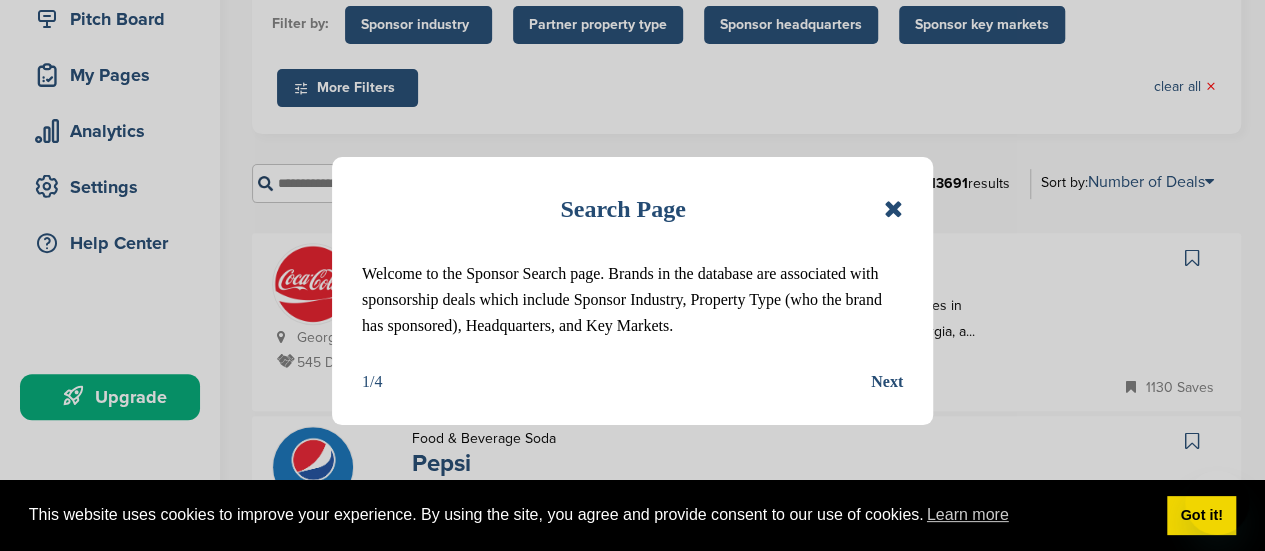 scroll, scrollTop: 200, scrollLeft: 0, axis: vertical 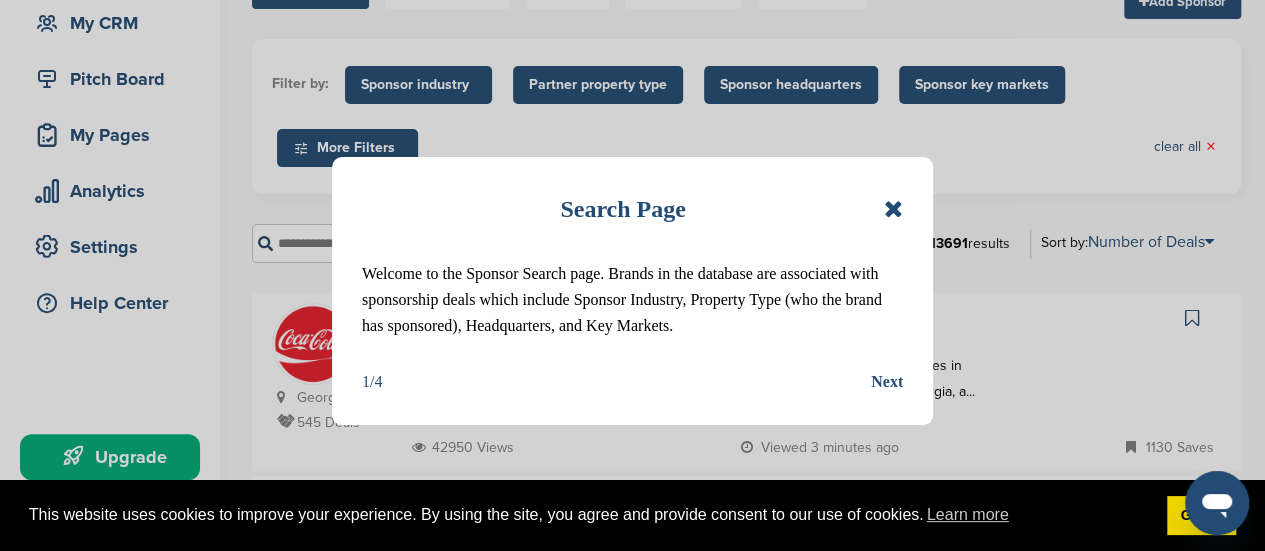 click at bounding box center (893, 209) 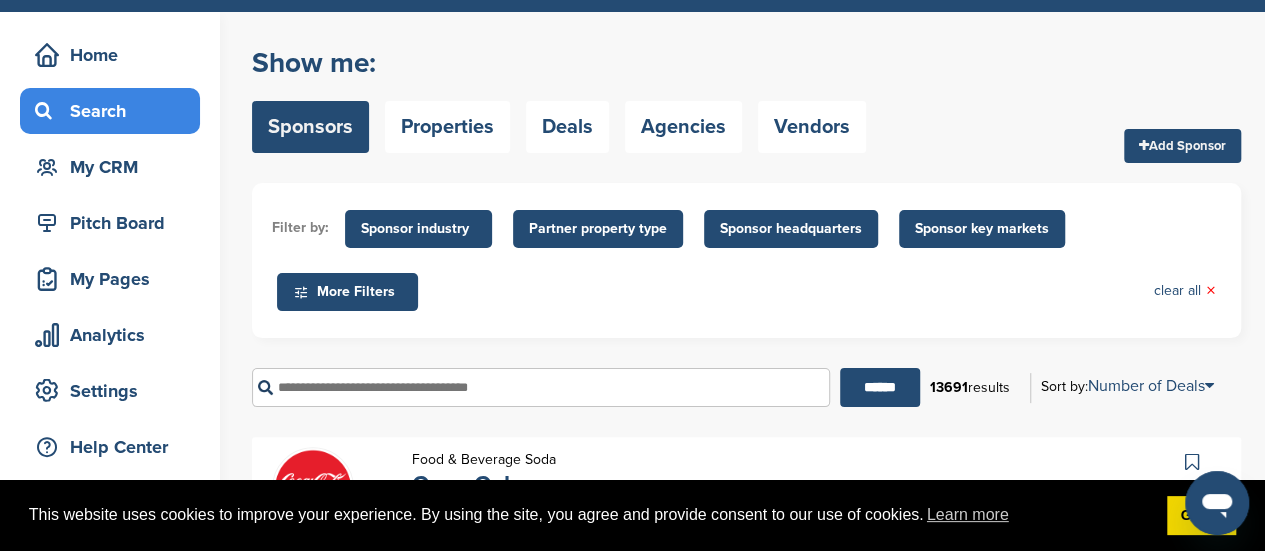 scroll, scrollTop: 100, scrollLeft: 0, axis: vertical 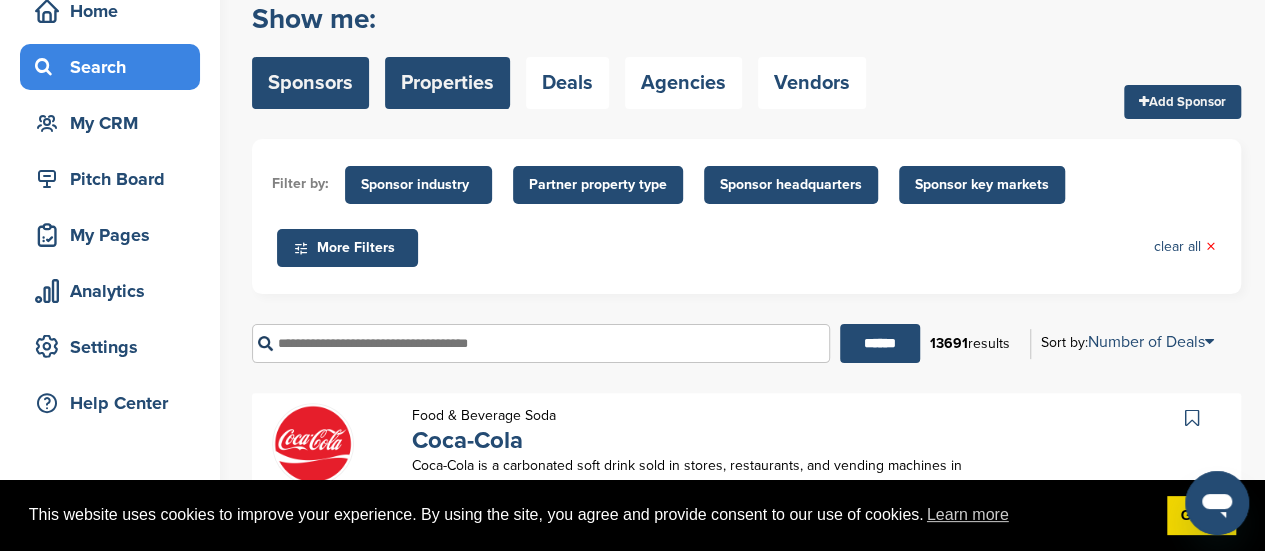 click on "Properties" at bounding box center (447, 83) 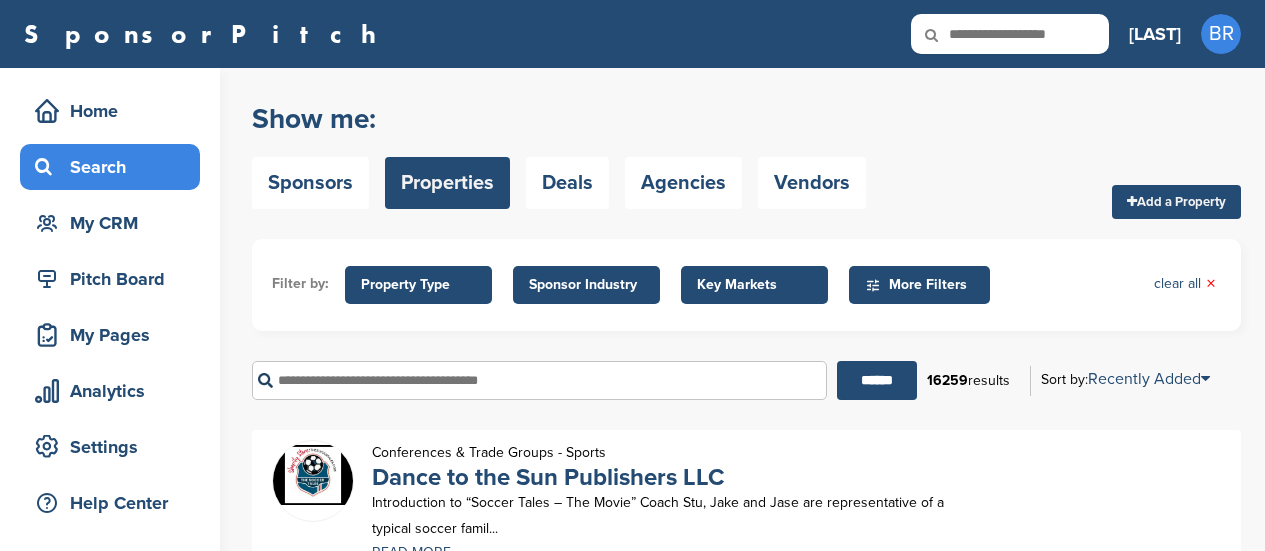 scroll, scrollTop: 0, scrollLeft: 0, axis: both 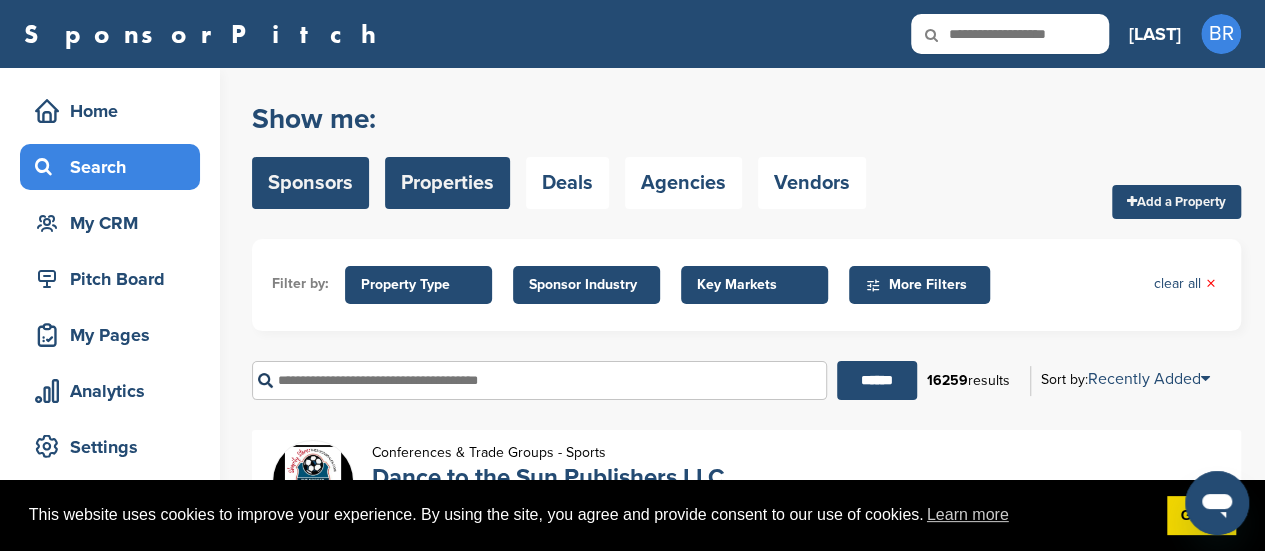 click on "Sponsors" at bounding box center (310, 183) 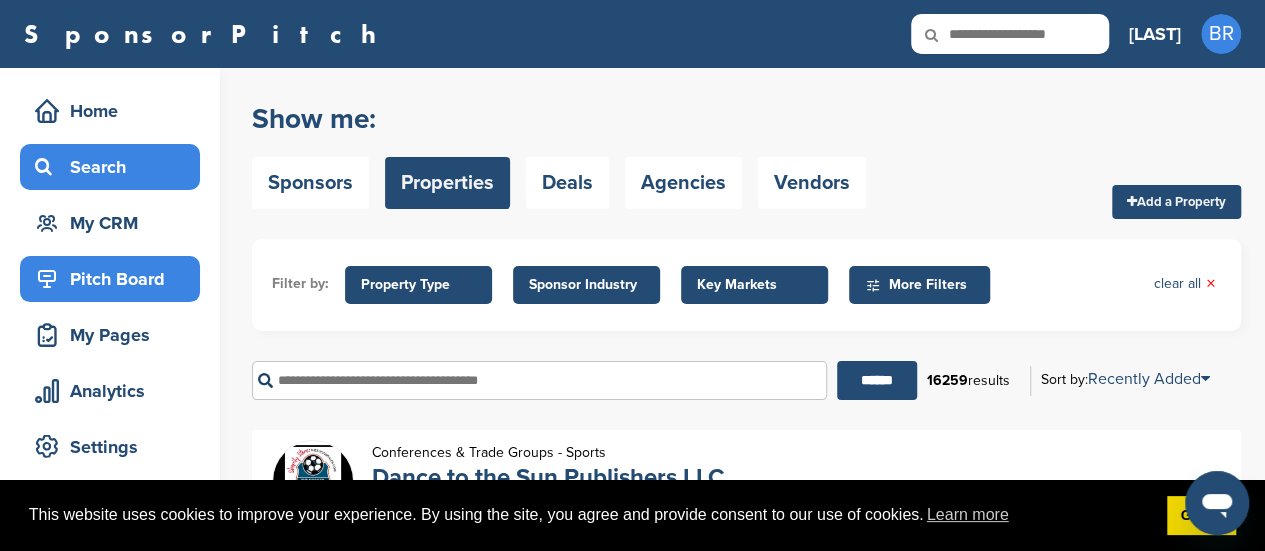 click on "Pitch Board" at bounding box center [115, 279] 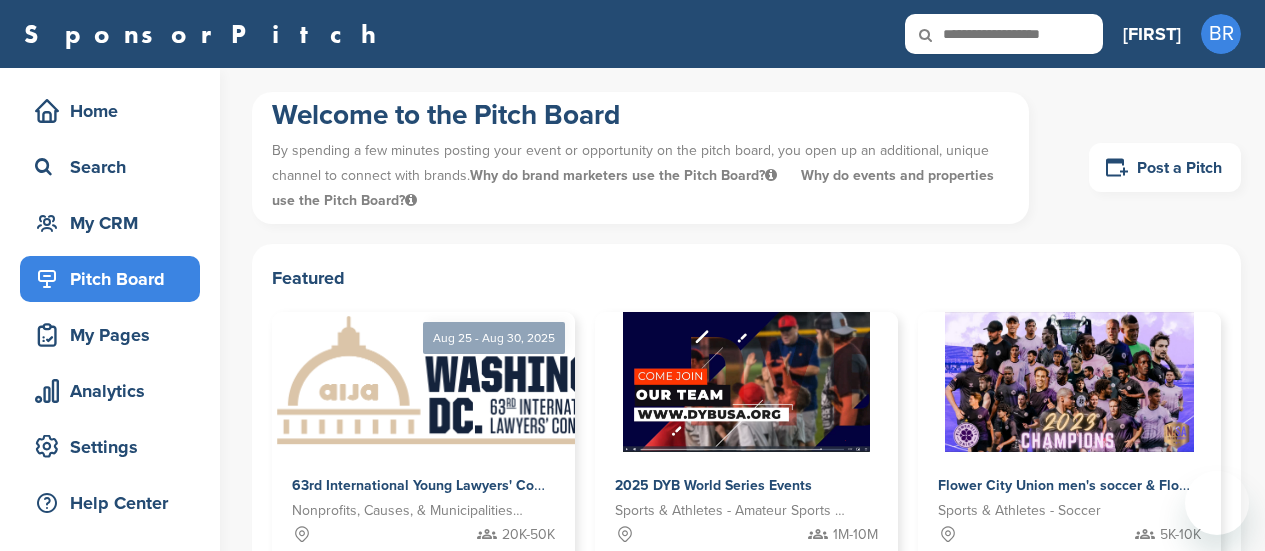 scroll, scrollTop: 0, scrollLeft: 0, axis: both 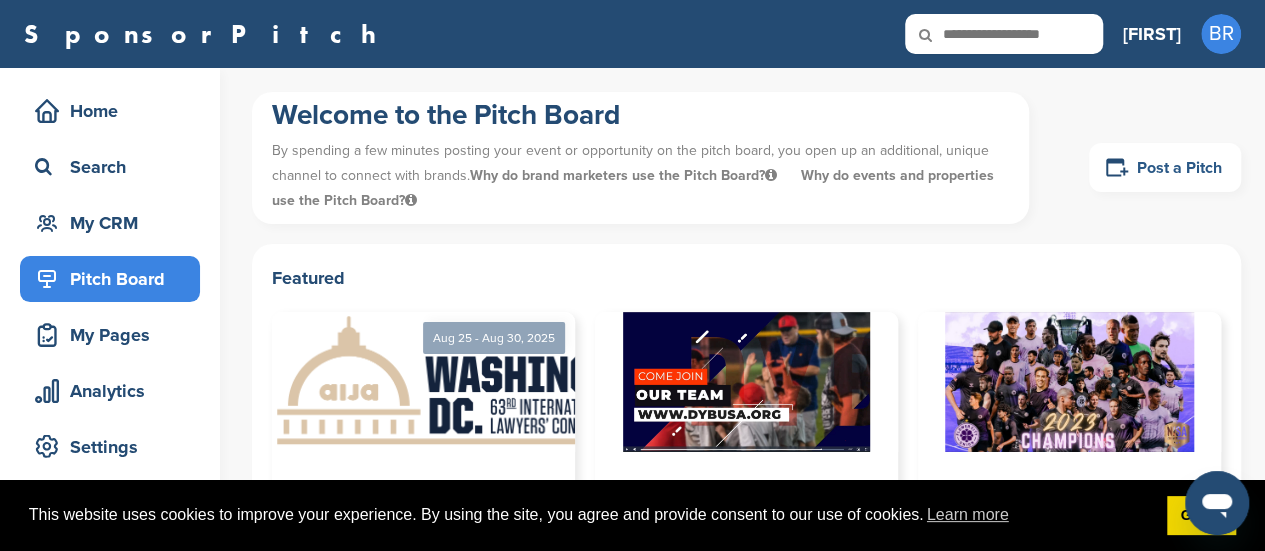 click on "Post a Pitch" at bounding box center [1165, 167] 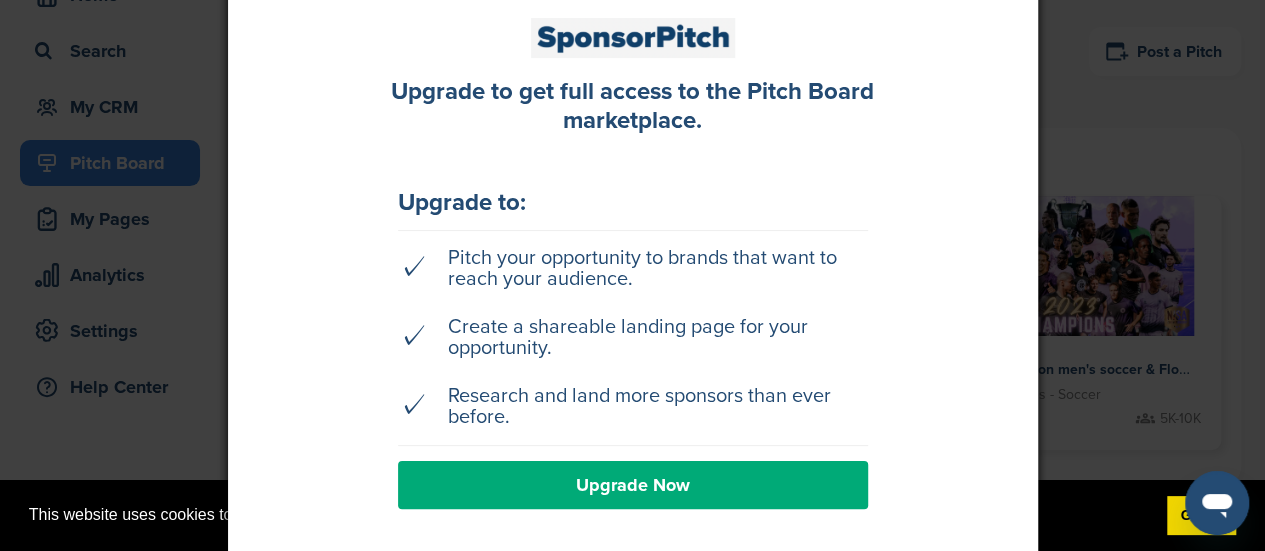 scroll, scrollTop: 0, scrollLeft: 0, axis: both 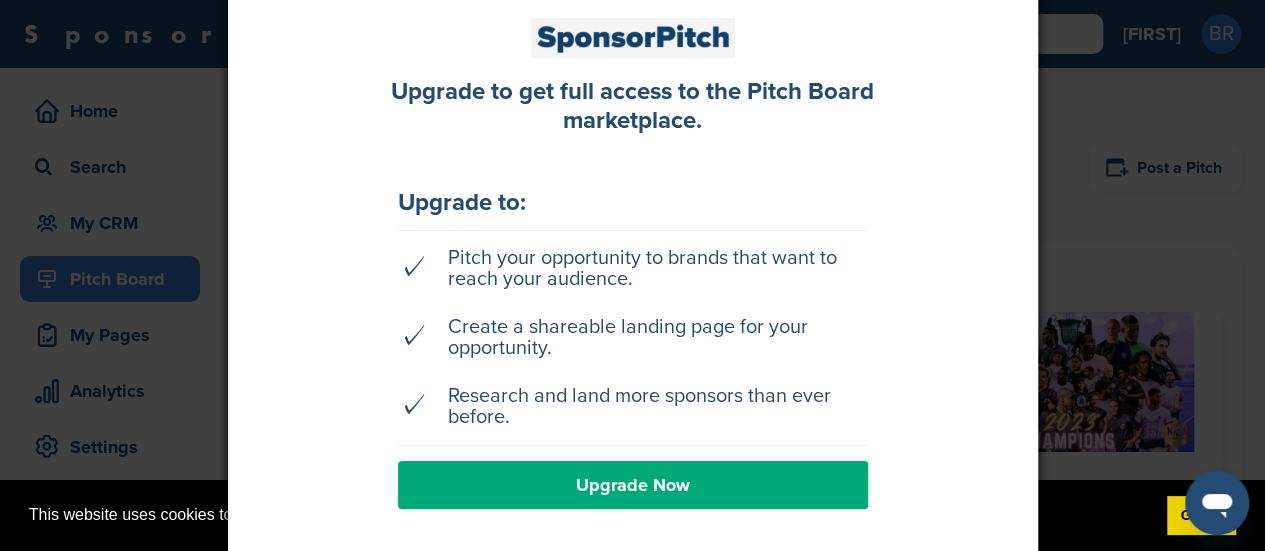 click on "Upgrade Now" at bounding box center [633, 485] 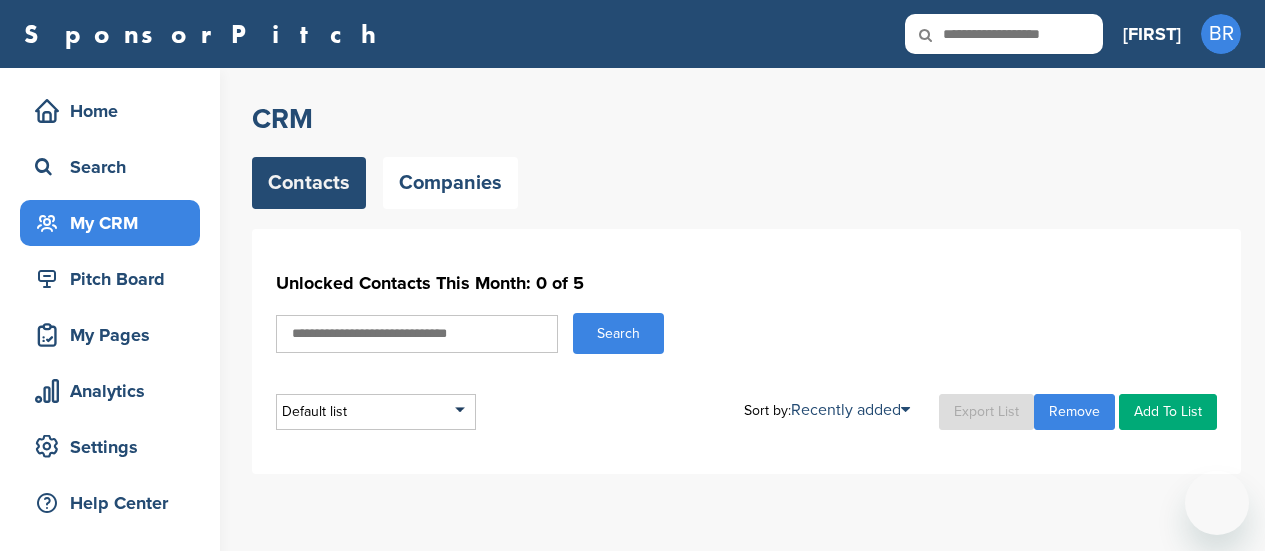 scroll, scrollTop: 0, scrollLeft: 0, axis: both 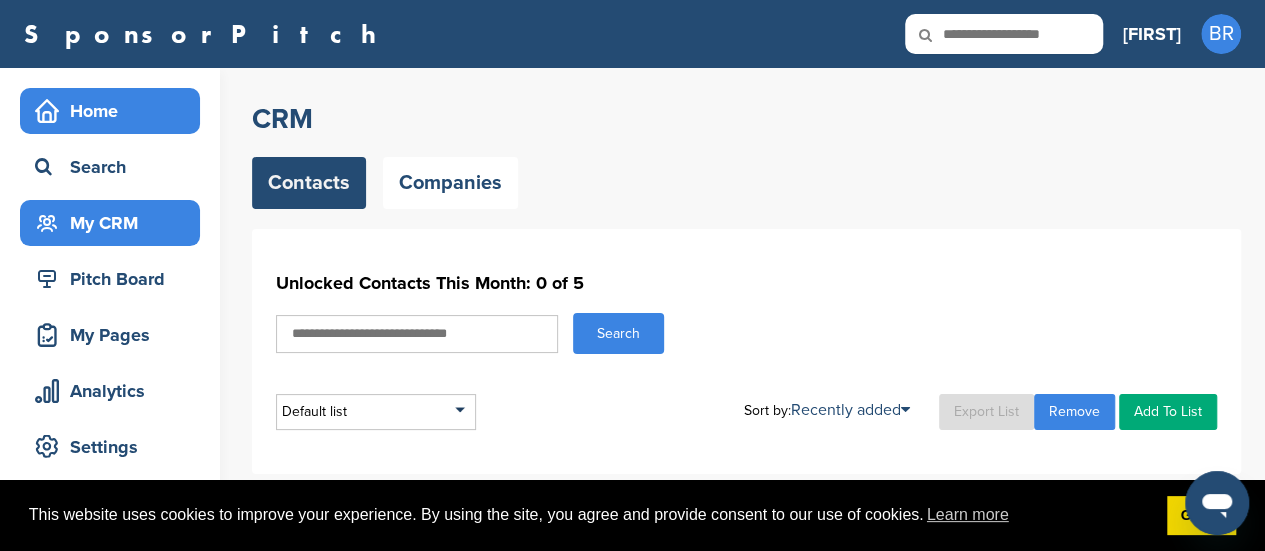 click on "Home" at bounding box center (115, 111) 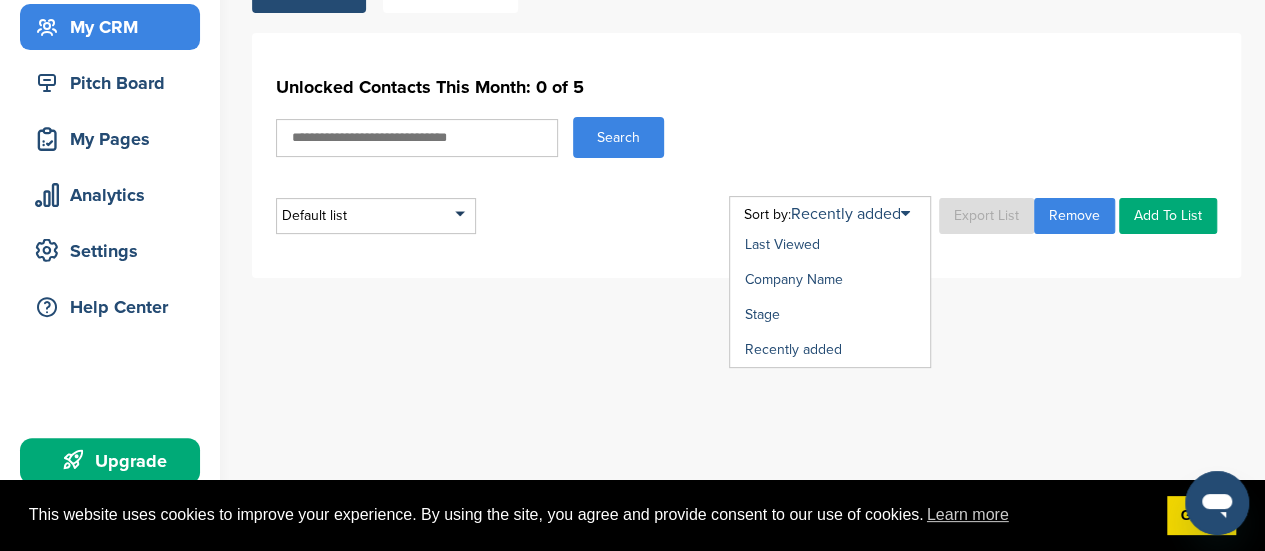 scroll, scrollTop: 100, scrollLeft: 0, axis: vertical 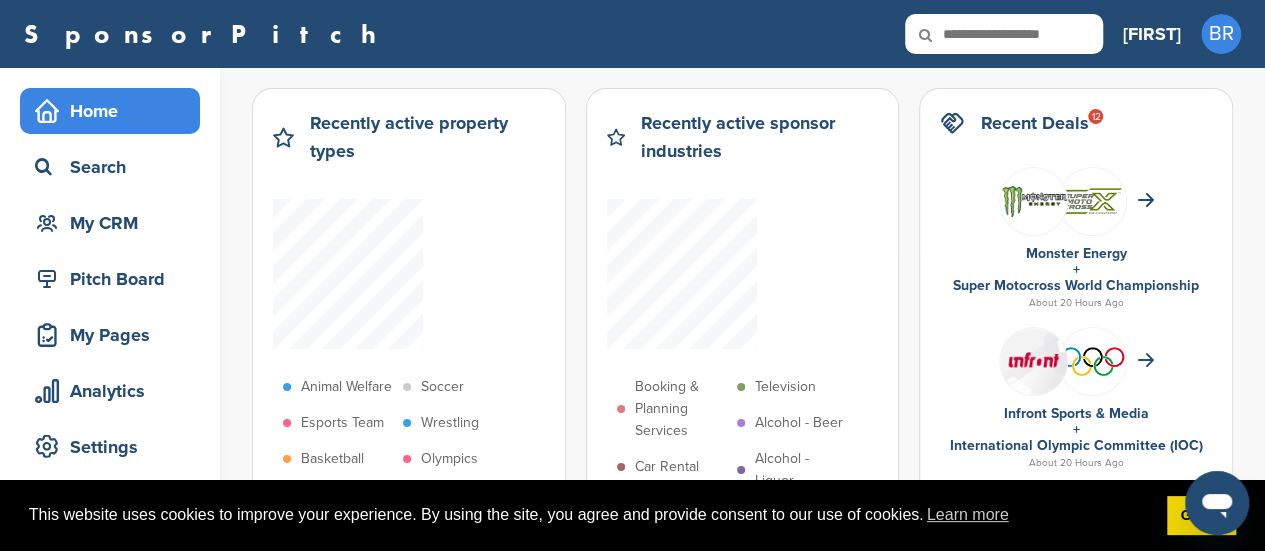 click on "[FIRST]" at bounding box center (1152, 34) 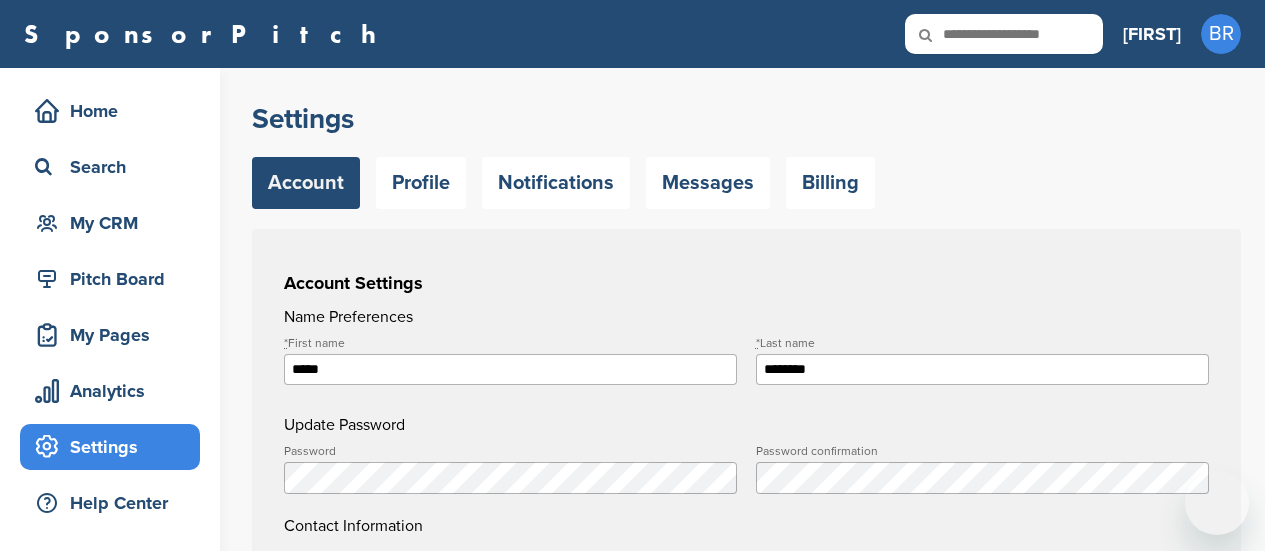 scroll, scrollTop: 0, scrollLeft: 0, axis: both 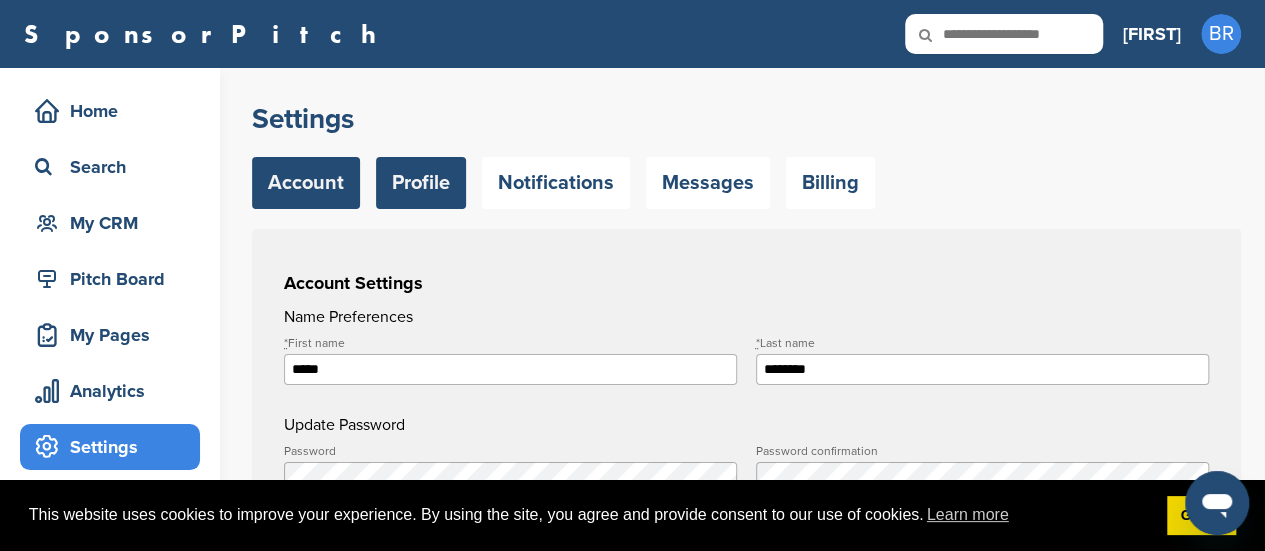 click on "Profile" at bounding box center (421, 183) 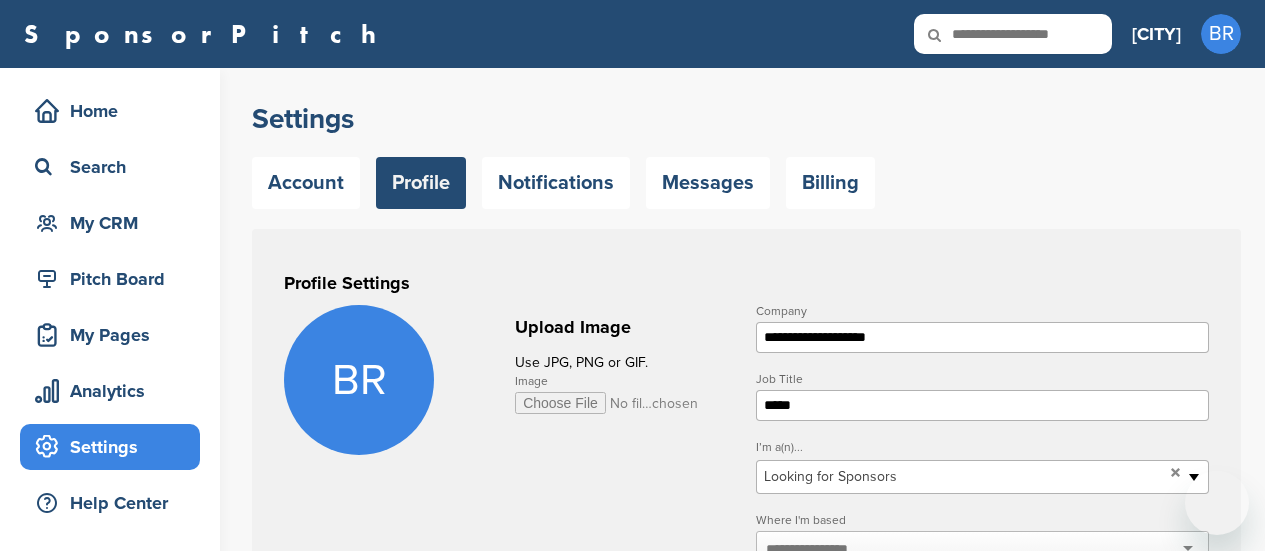 scroll, scrollTop: 0, scrollLeft: 0, axis: both 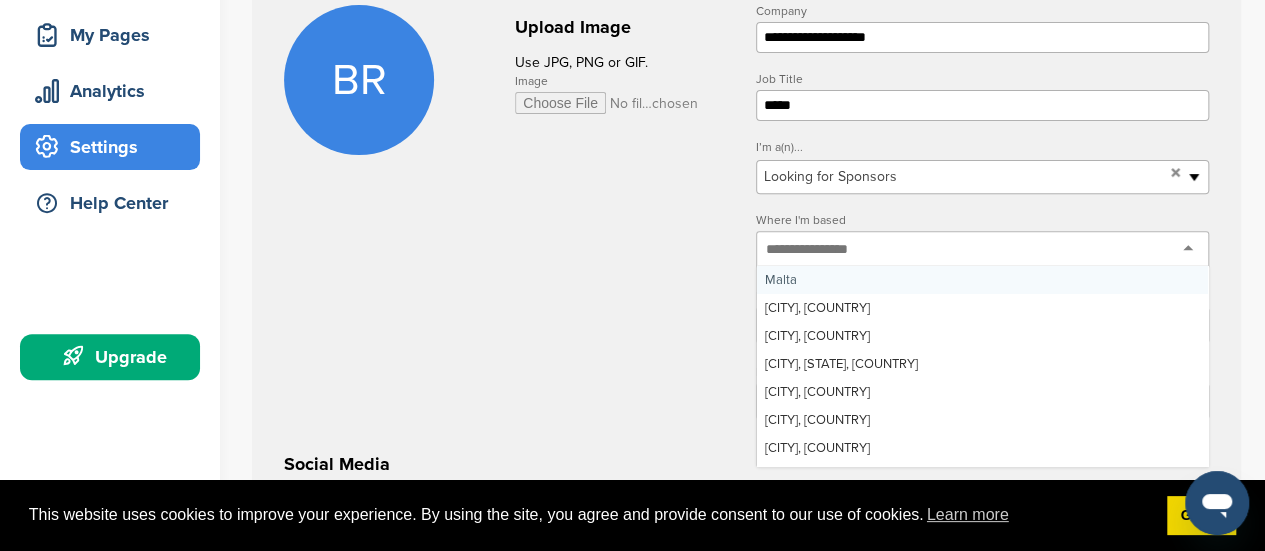 click at bounding box center (819, 249) 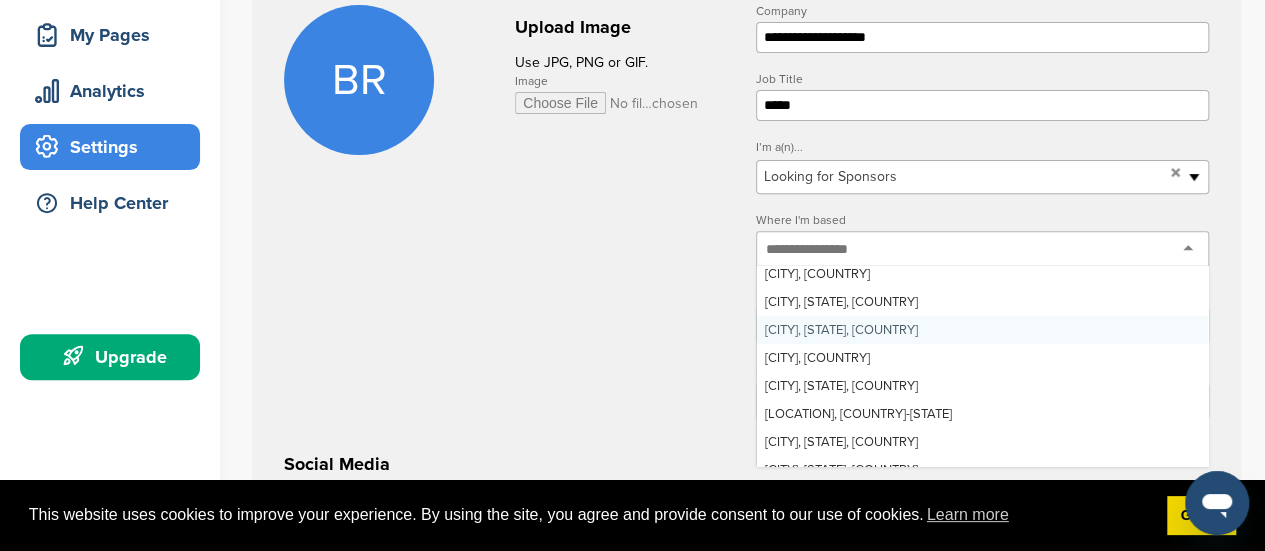 scroll, scrollTop: 1000, scrollLeft: 0, axis: vertical 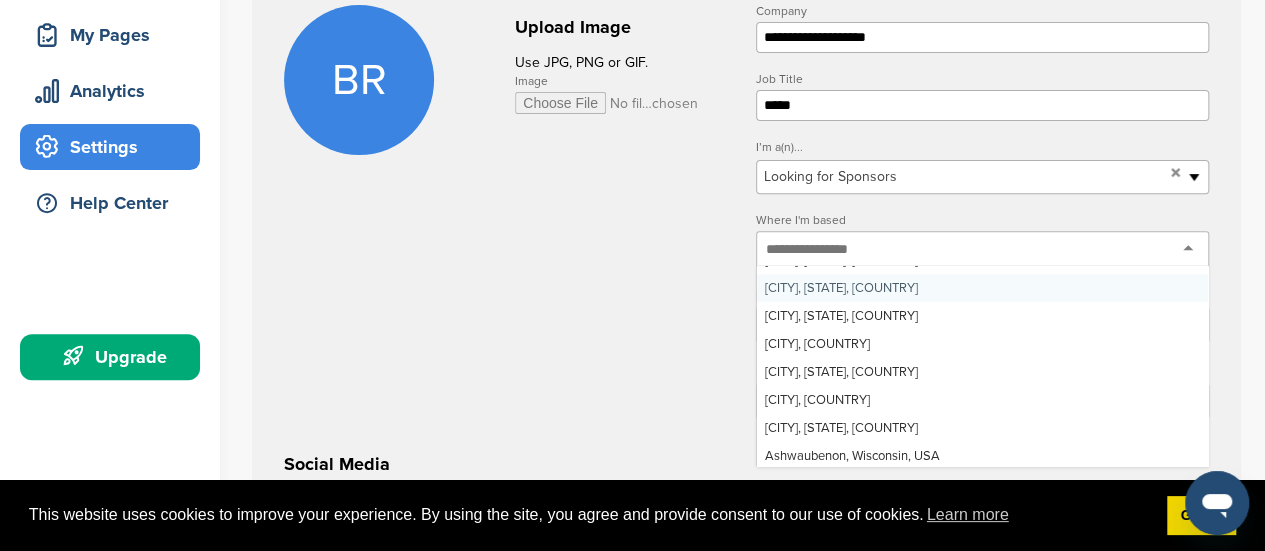 click on "[CITY], [COUNTRY]" at bounding box center [746, 507] 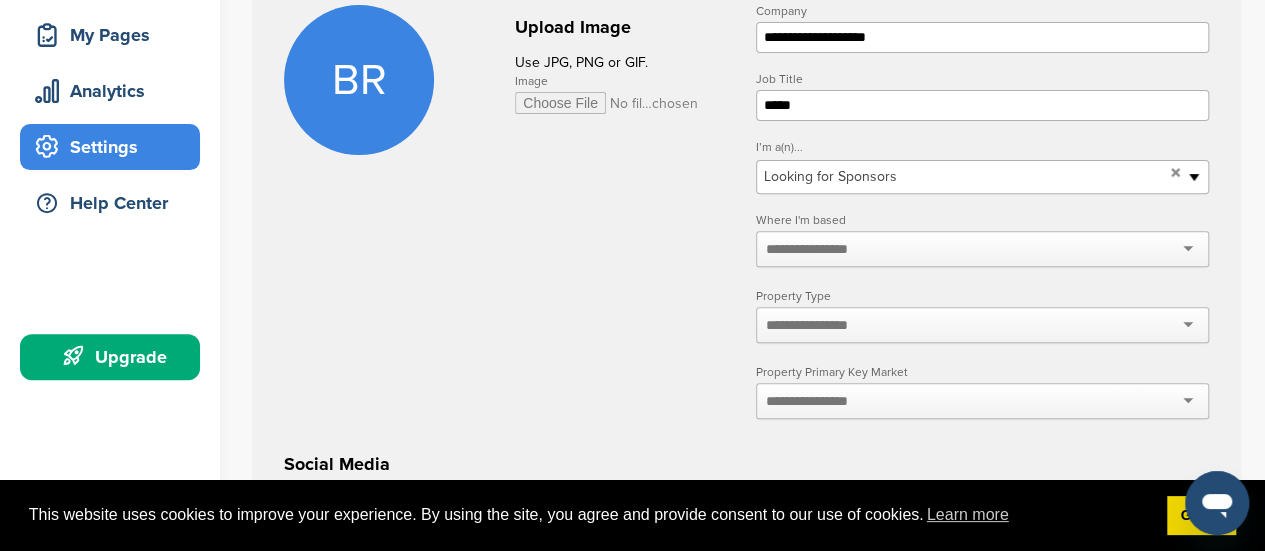 click at bounding box center (819, 325) 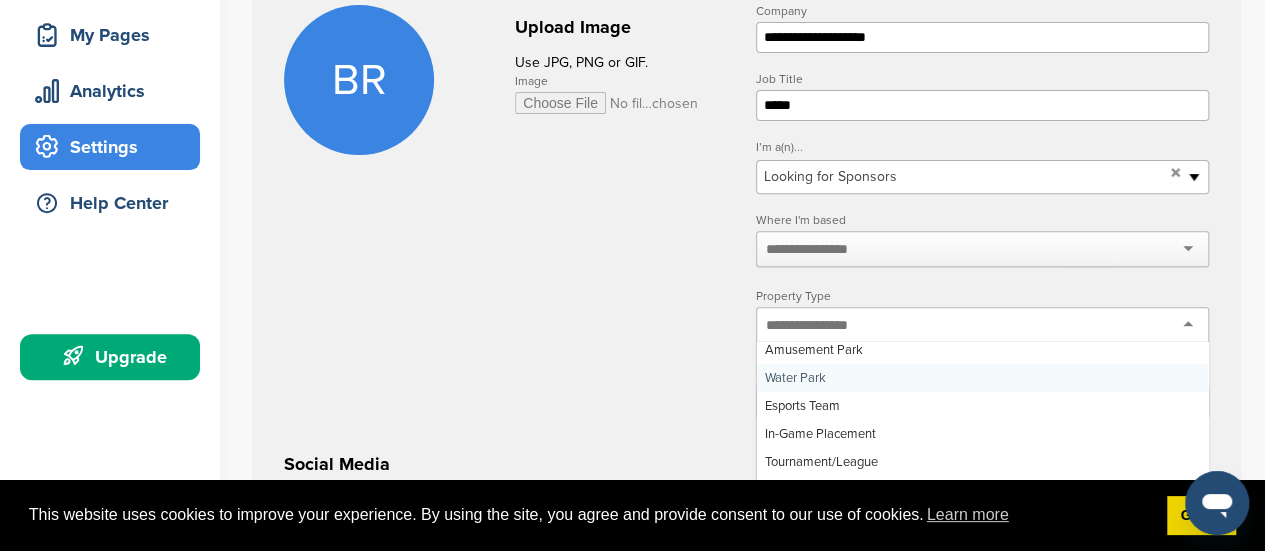 scroll, scrollTop: 500, scrollLeft: 0, axis: vertical 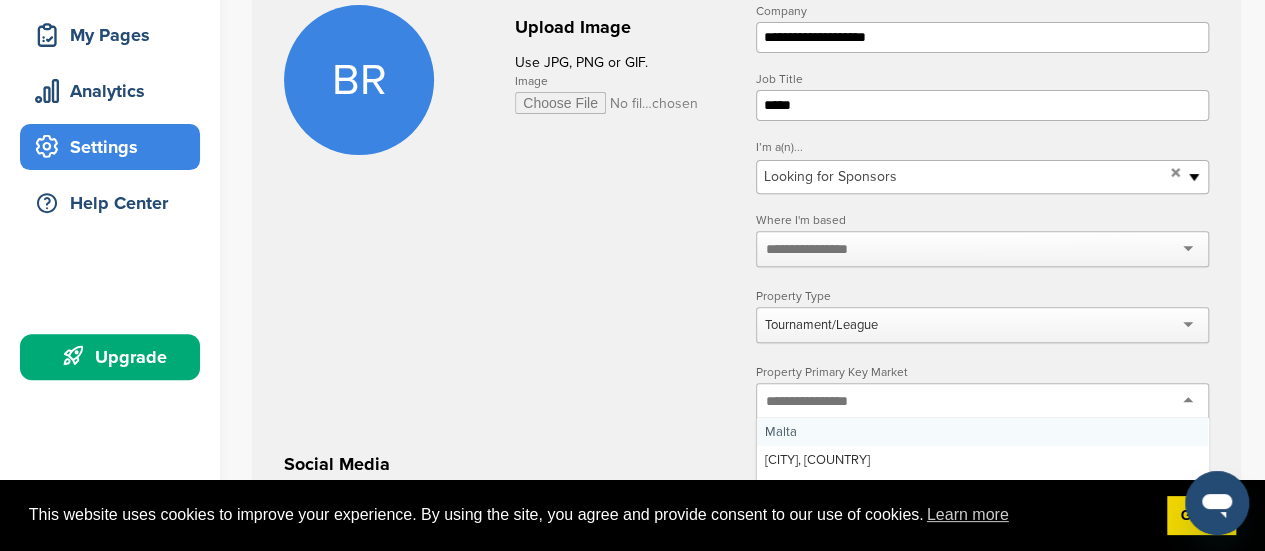 click at bounding box center [982, 401] 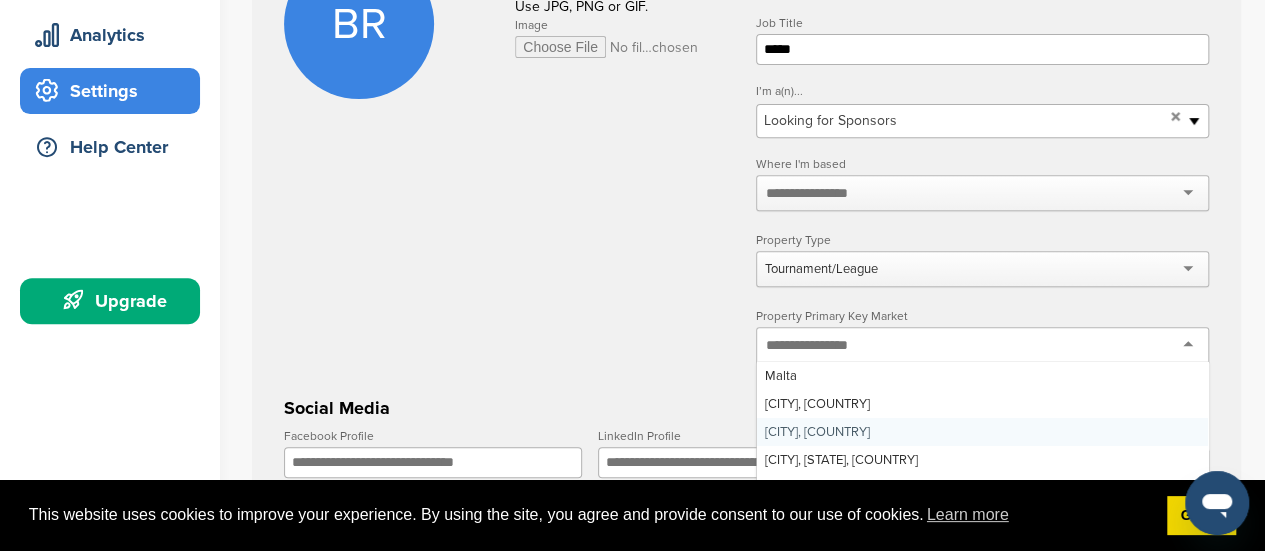scroll, scrollTop: 400, scrollLeft: 0, axis: vertical 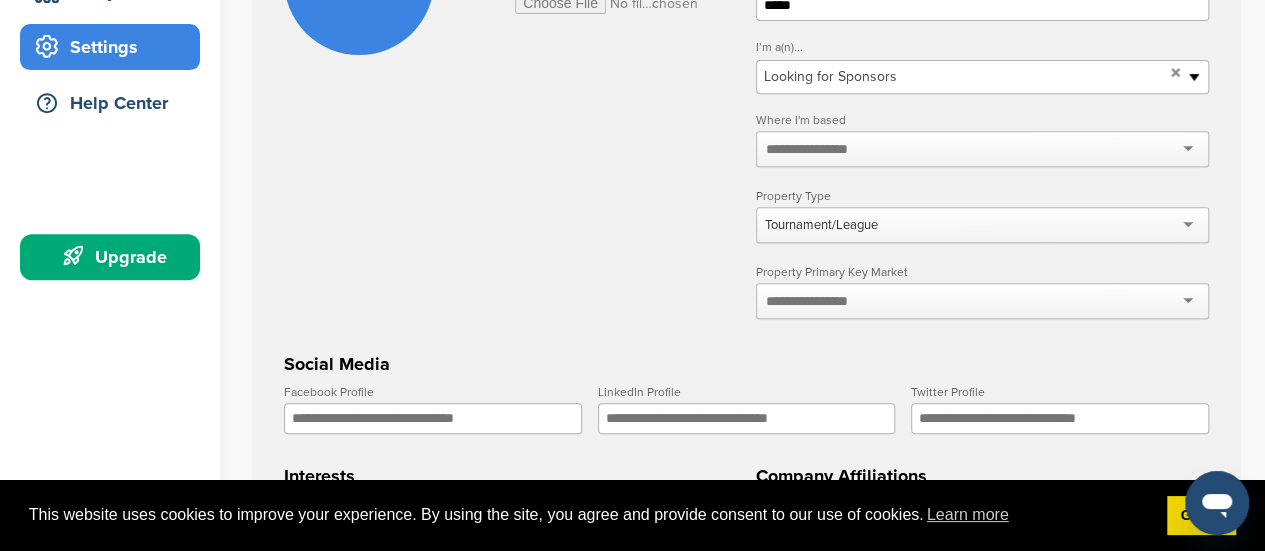 click on "[CITY], [COUNTRY]" at bounding box center [746, 407] 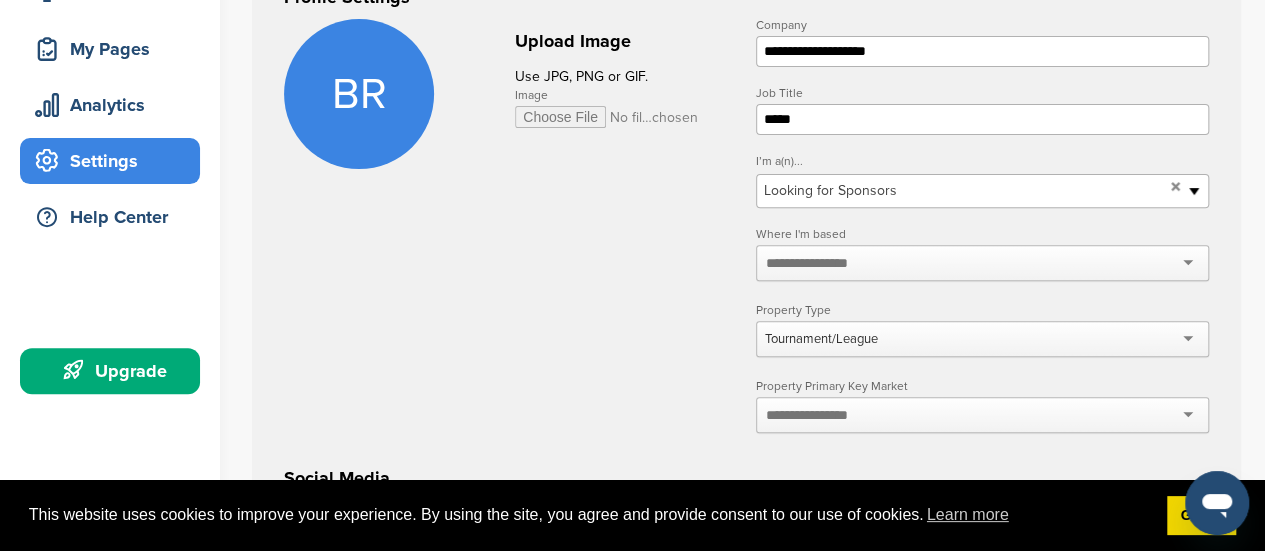 scroll, scrollTop: 200, scrollLeft: 0, axis: vertical 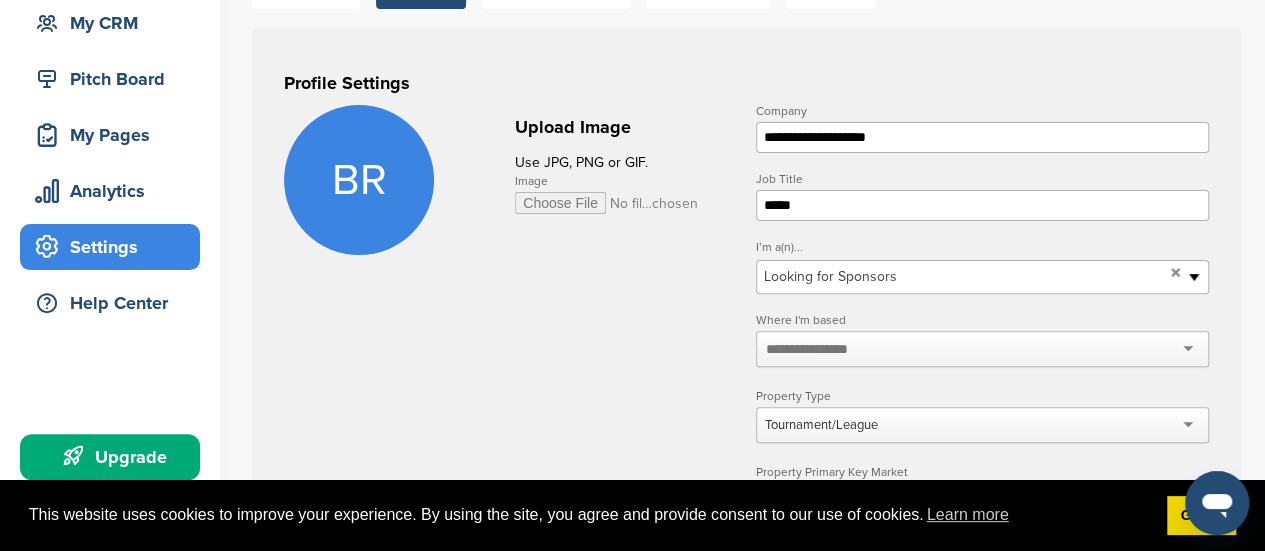 click on "Image" at bounding box center [607, 203] 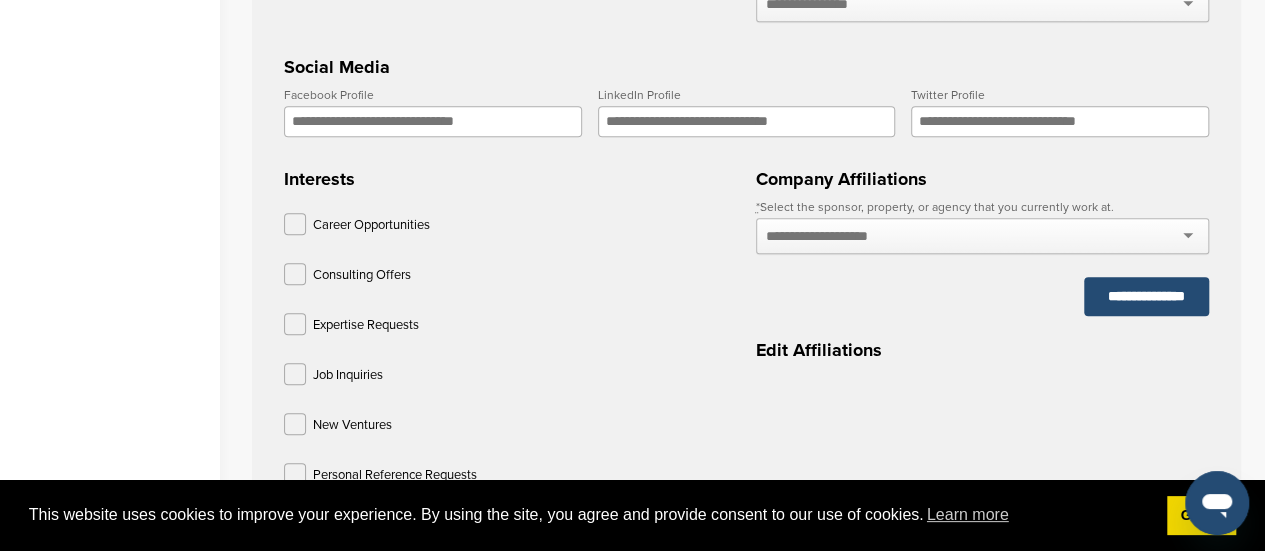 scroll, scrollTop: 700, scrollLeft: 0, axis: vertical 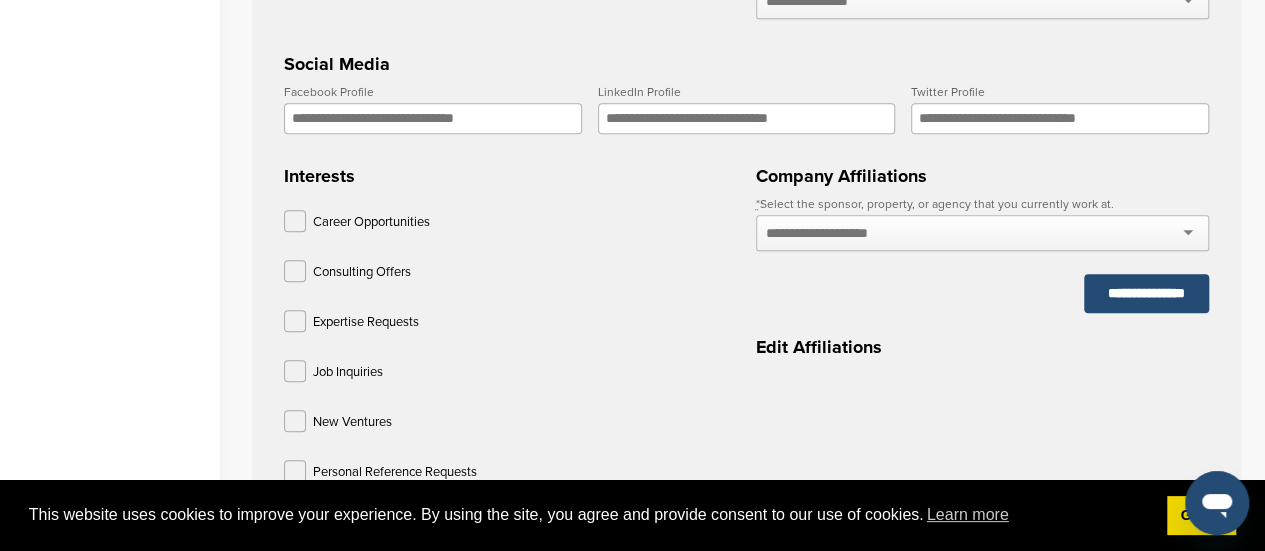 click on "Facebook Profile" at bounding box center (433, 118) 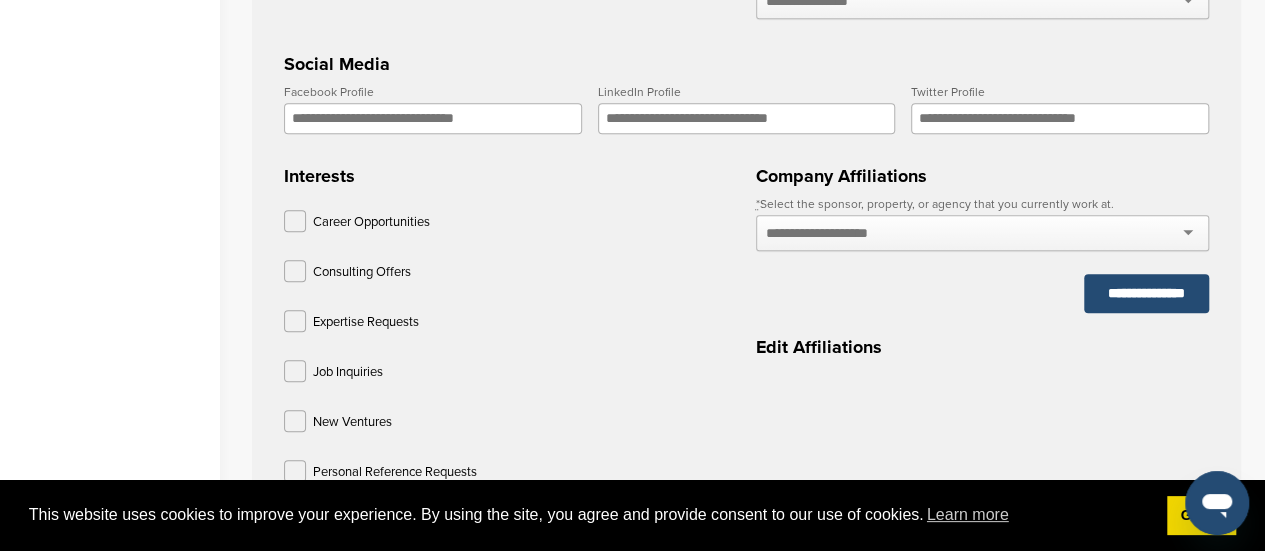 paste on "**********" 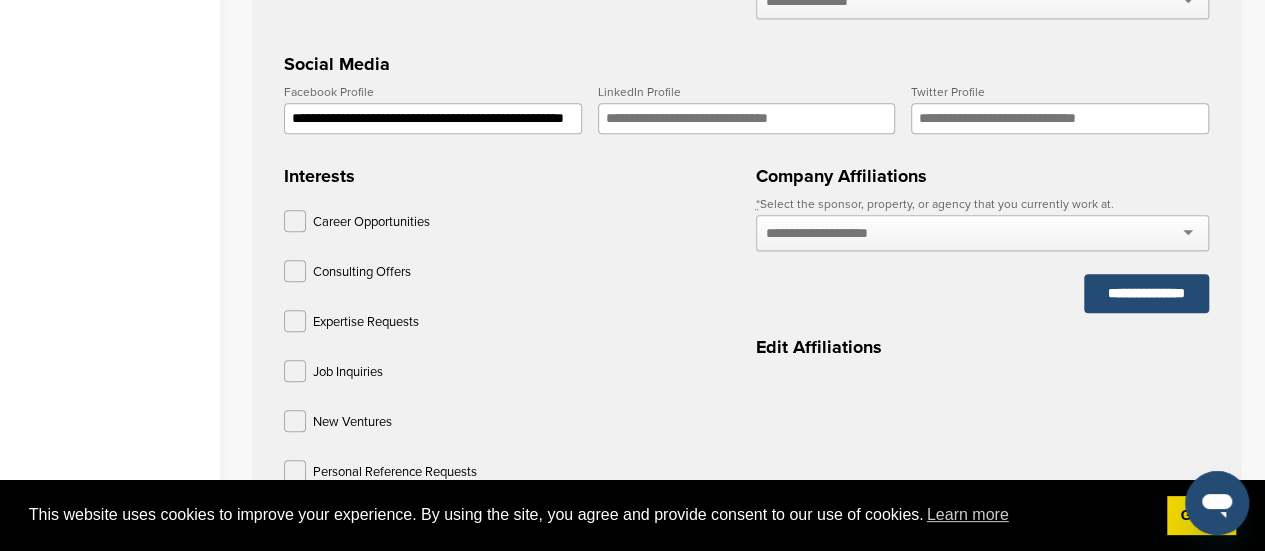 scroll, scrollTop: 0, scrollLeft: 80, axis: horizontal 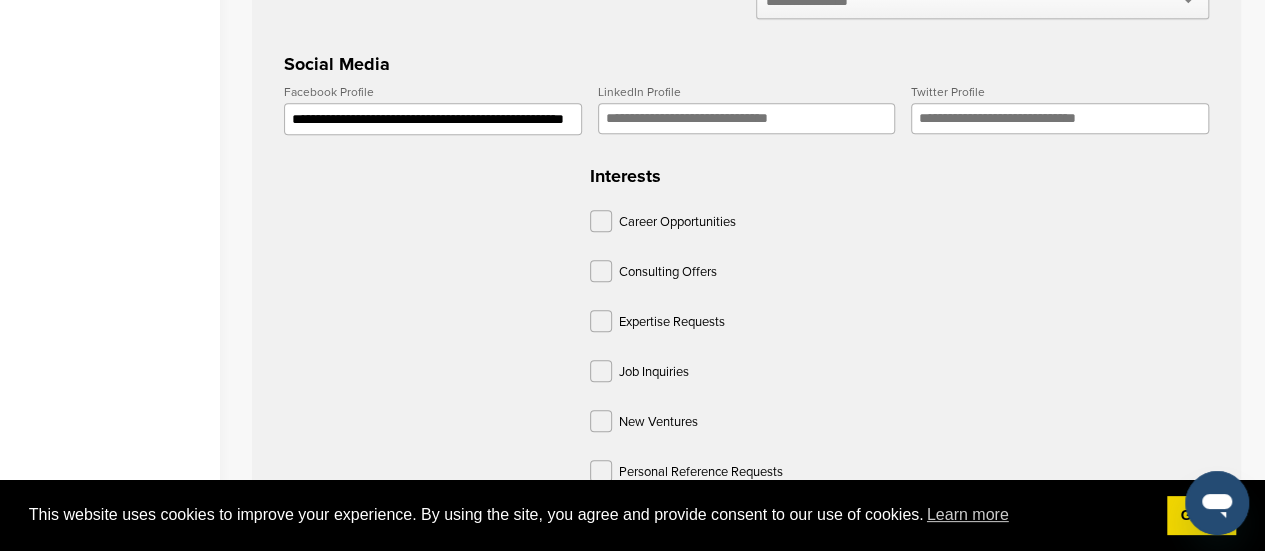 type on "**********" 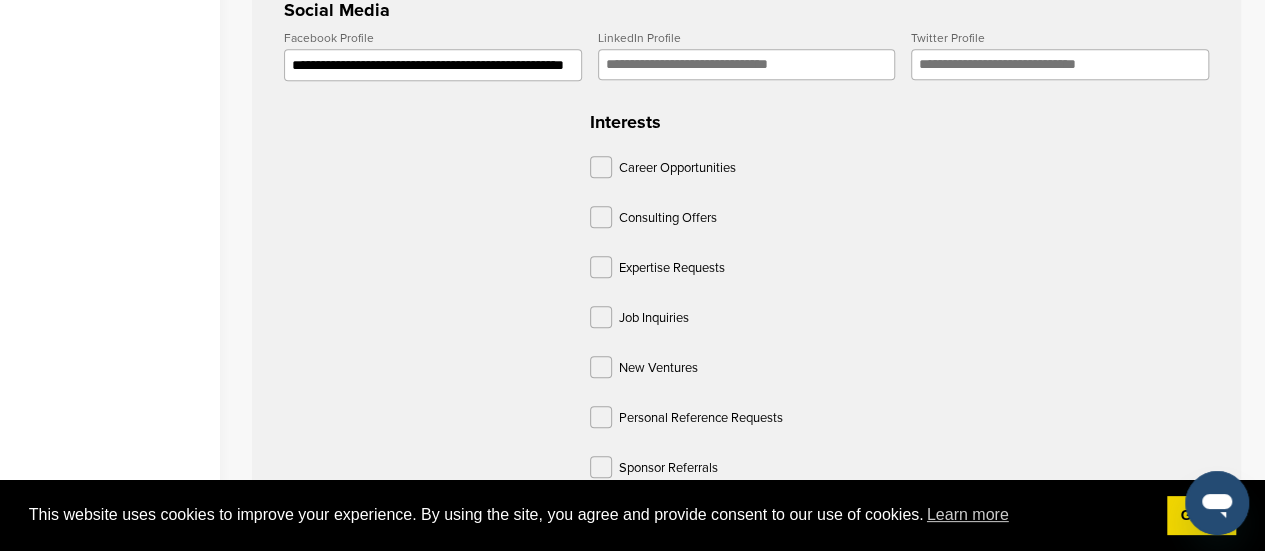 scroll, scrollTop: 800, scrollLeft: 0, axis: vertical 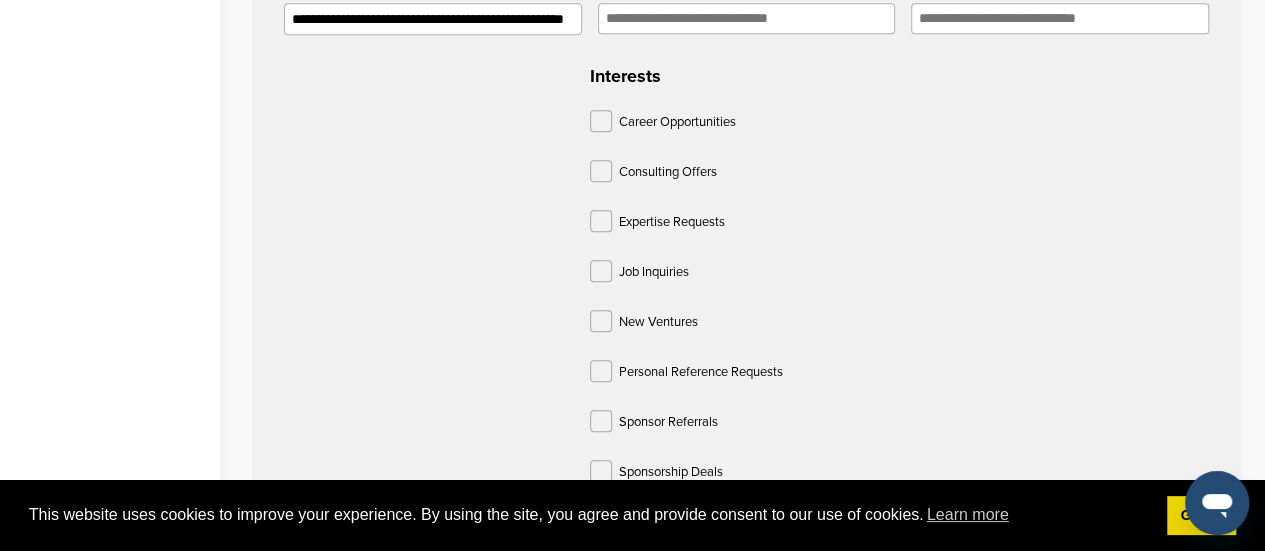 click on "Career Opportunities
Consulting Offers
Expertise Requests
Job Inquiries
New Ventures
Personal Reference Requests
Sponsor Referrals
Sponsorship Deals" at bounding box center [816, 300] 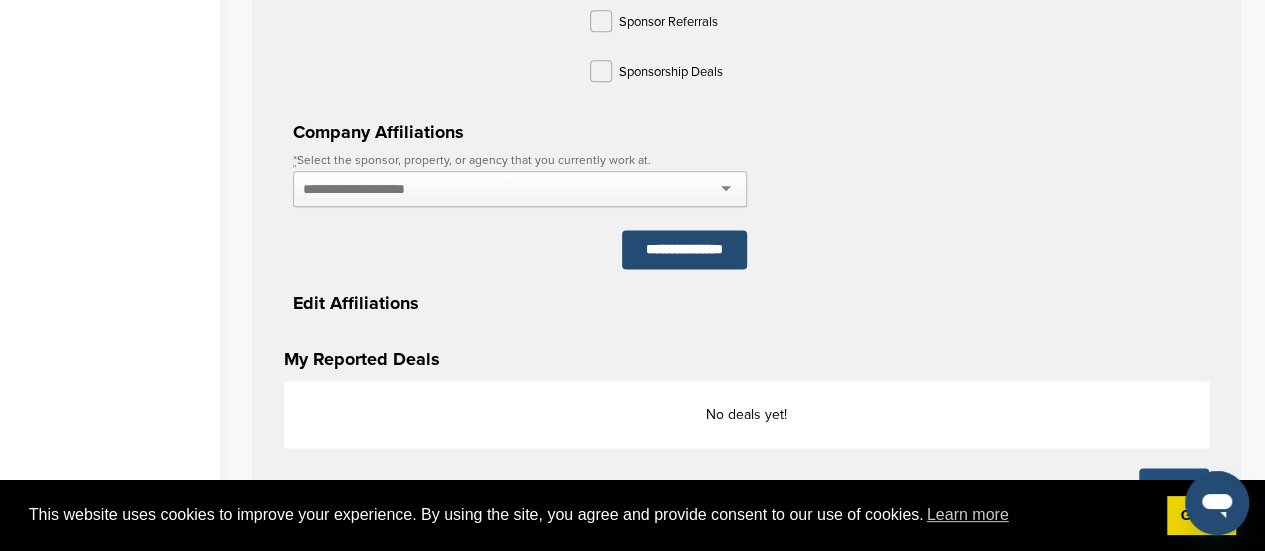 click on "****" at bounding box center [1174, 487] 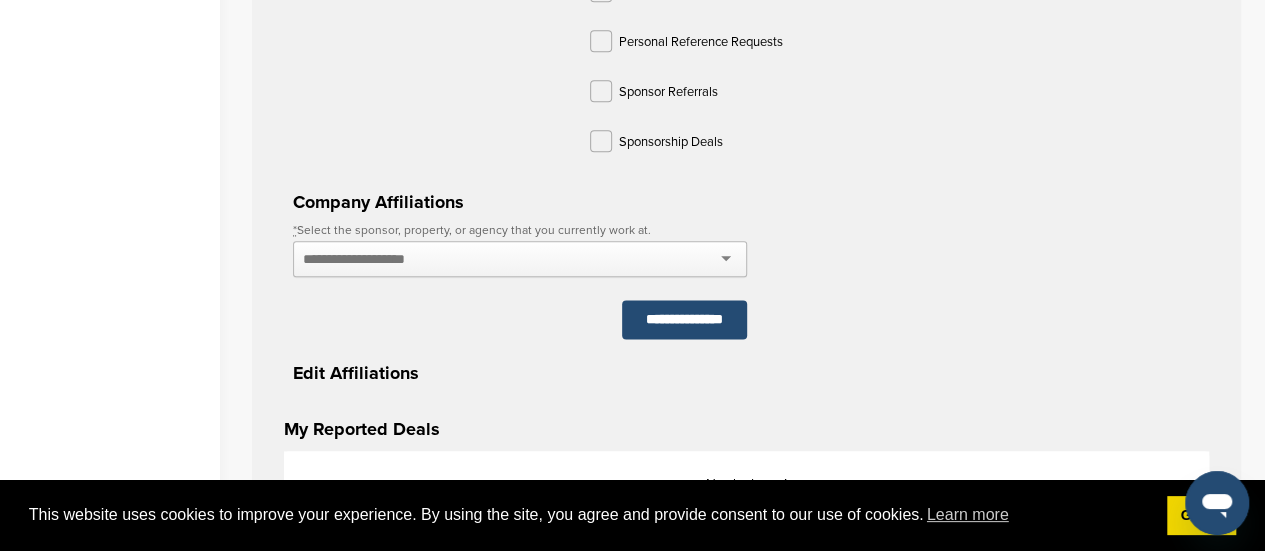 scroll, scrollTop: 1100, scrollLeft: 0, axis: vertical 